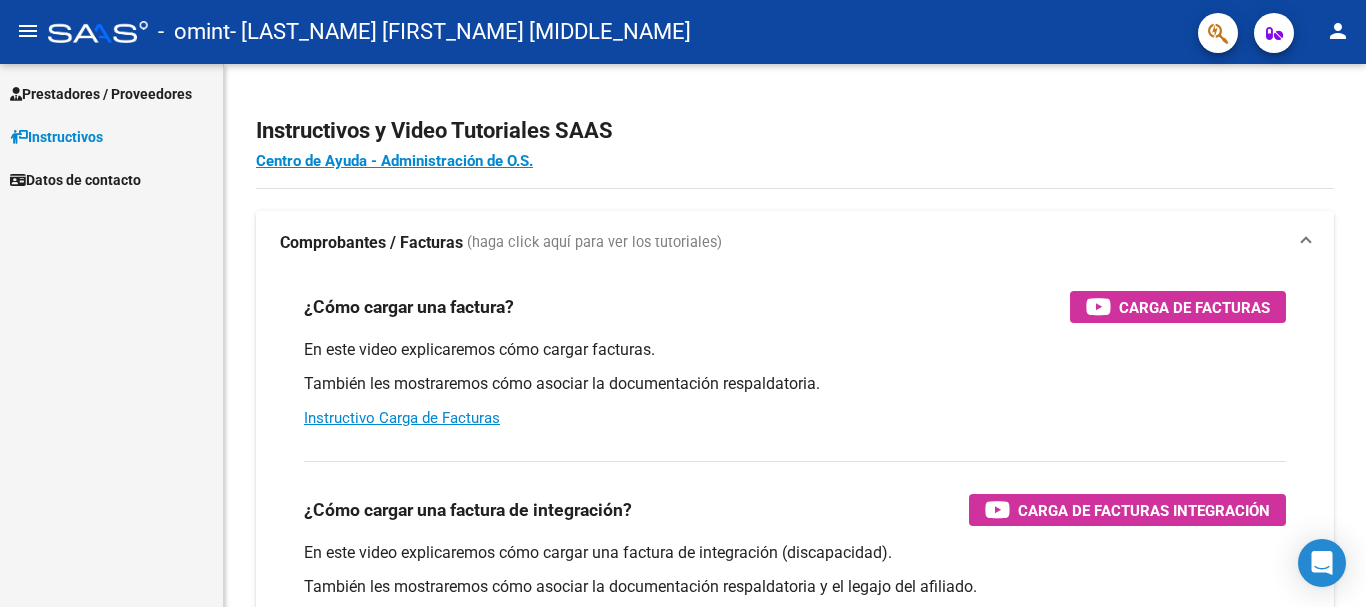 scroll, scrollTop: 0, scrollLeft: 0, axis: both 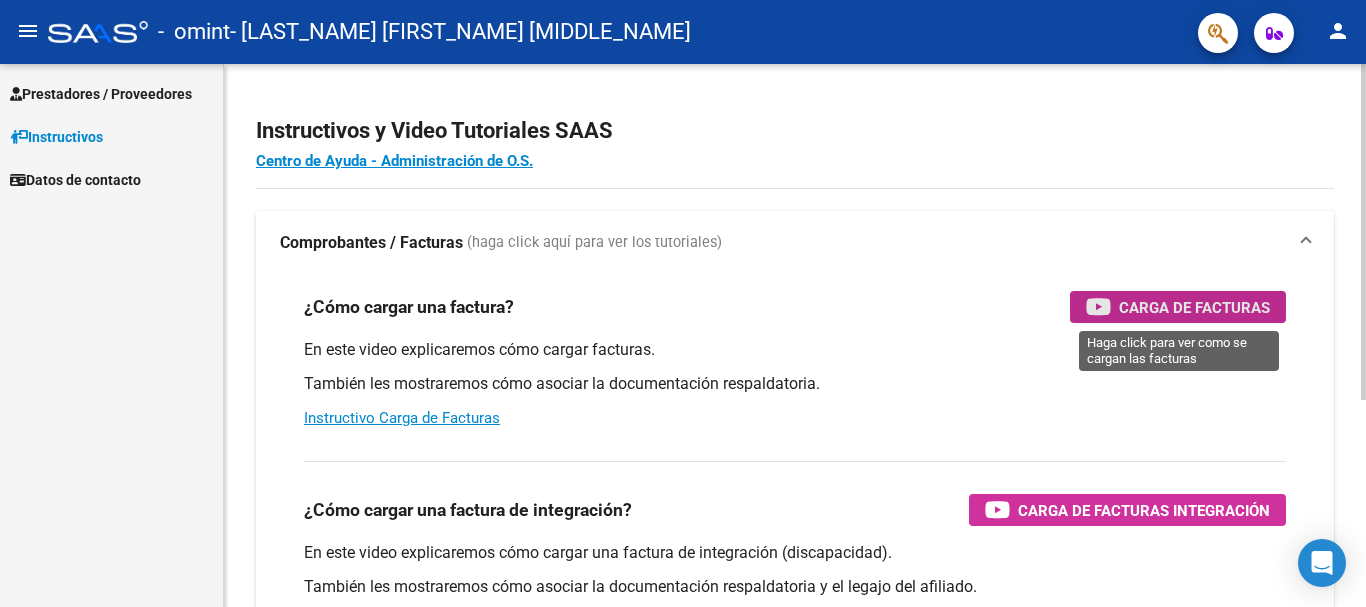 click on "Carga de Facturas" at bounding box center [1194, 307] 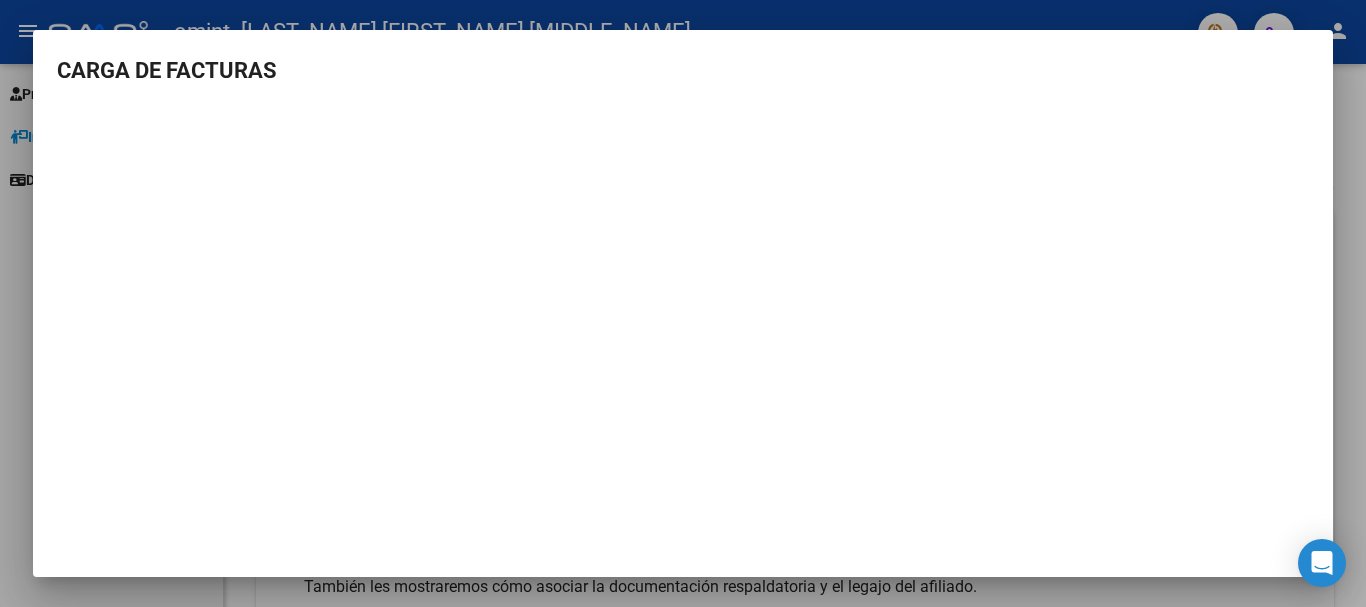 click at bounding box center (683, 303) 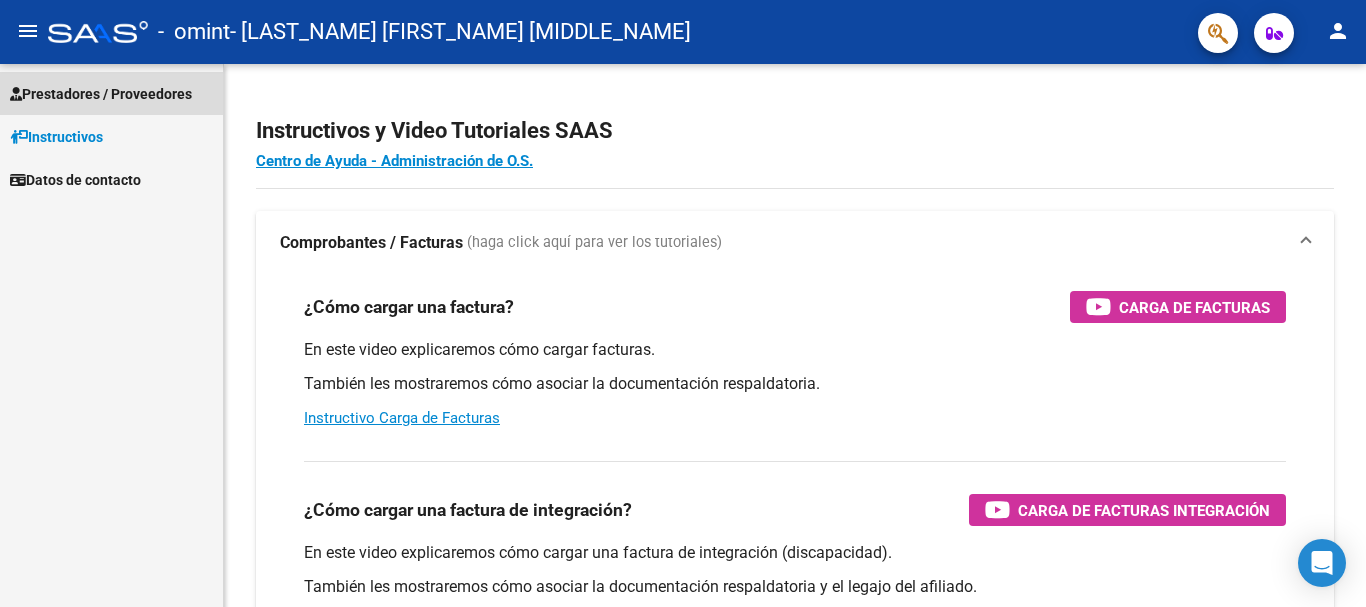 click on "Prestadores / Proveedores" at bounding box center (101, 94) 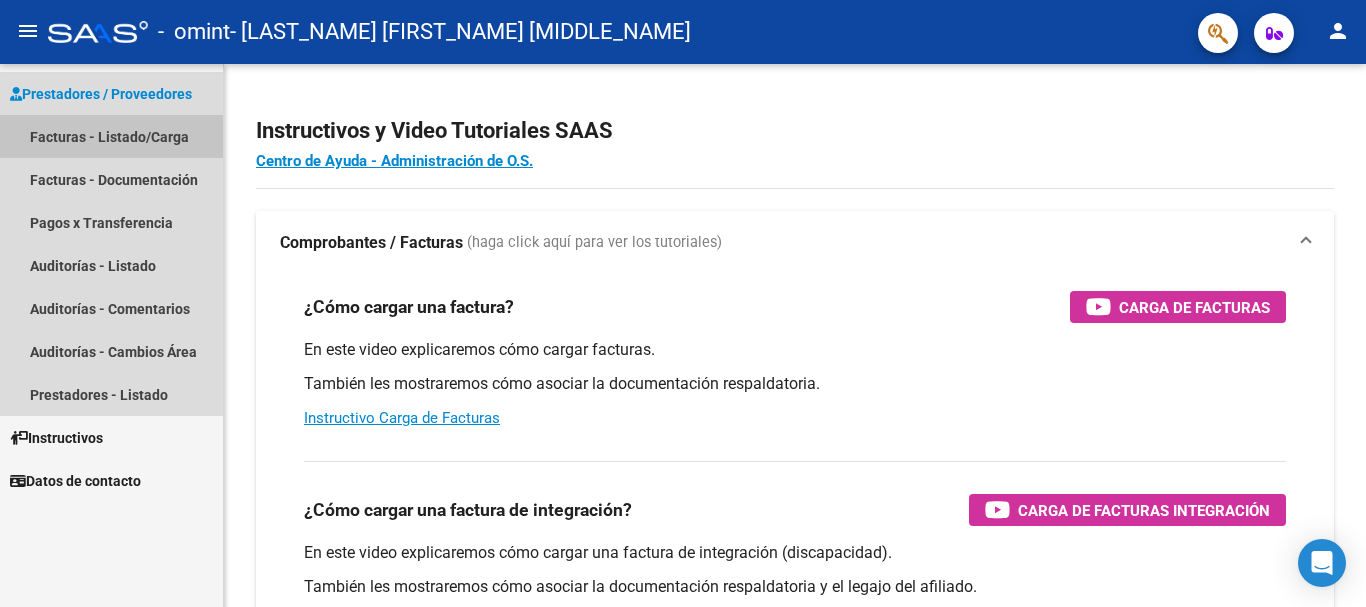 click on "Facturas - Listado/Carga" at bounding box center (111, 136) 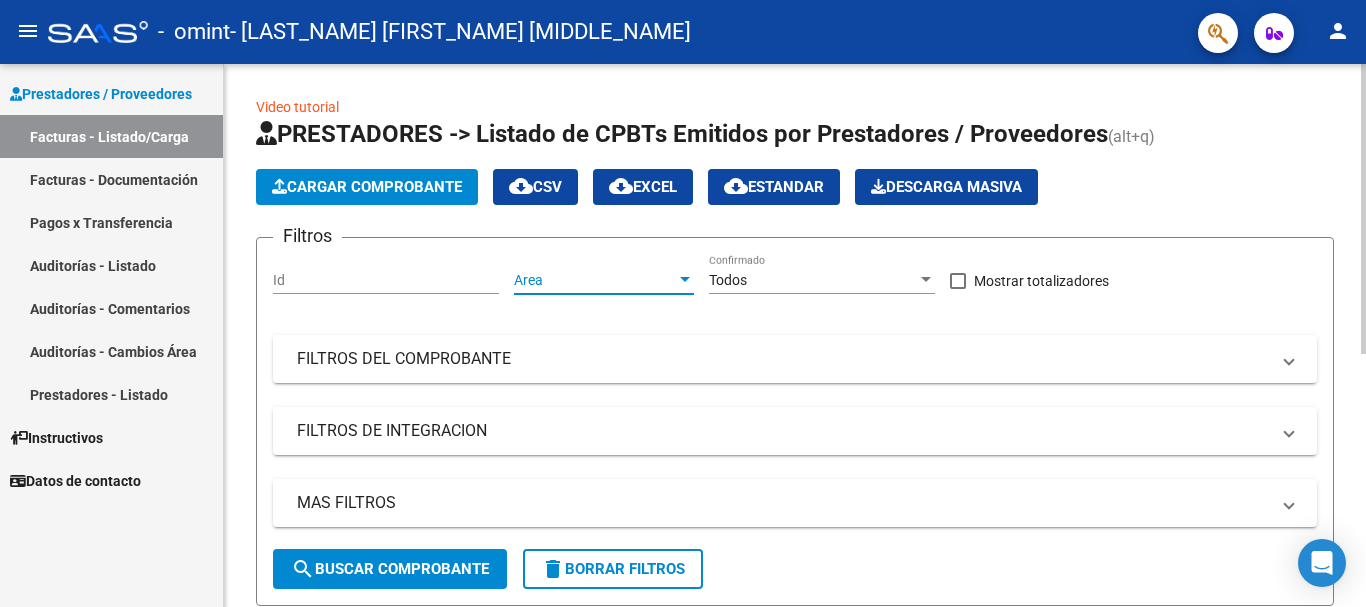 click at bounding box center (685, 279) 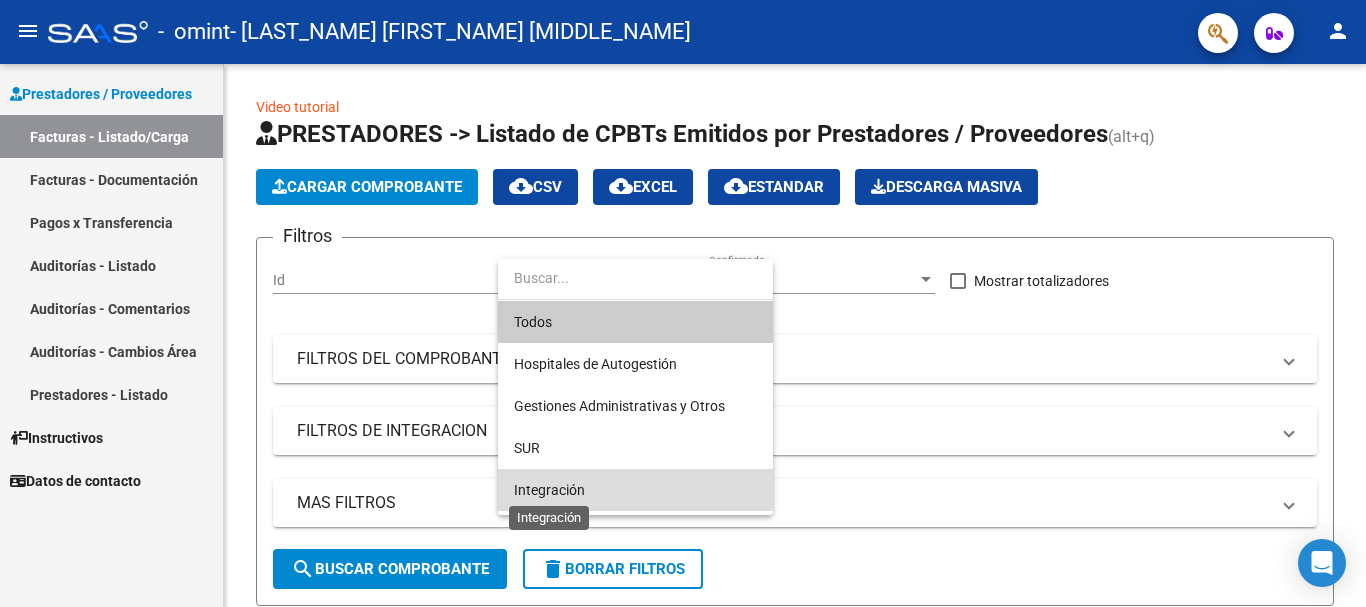 click on "Integración" at bounding box center (549, 490) 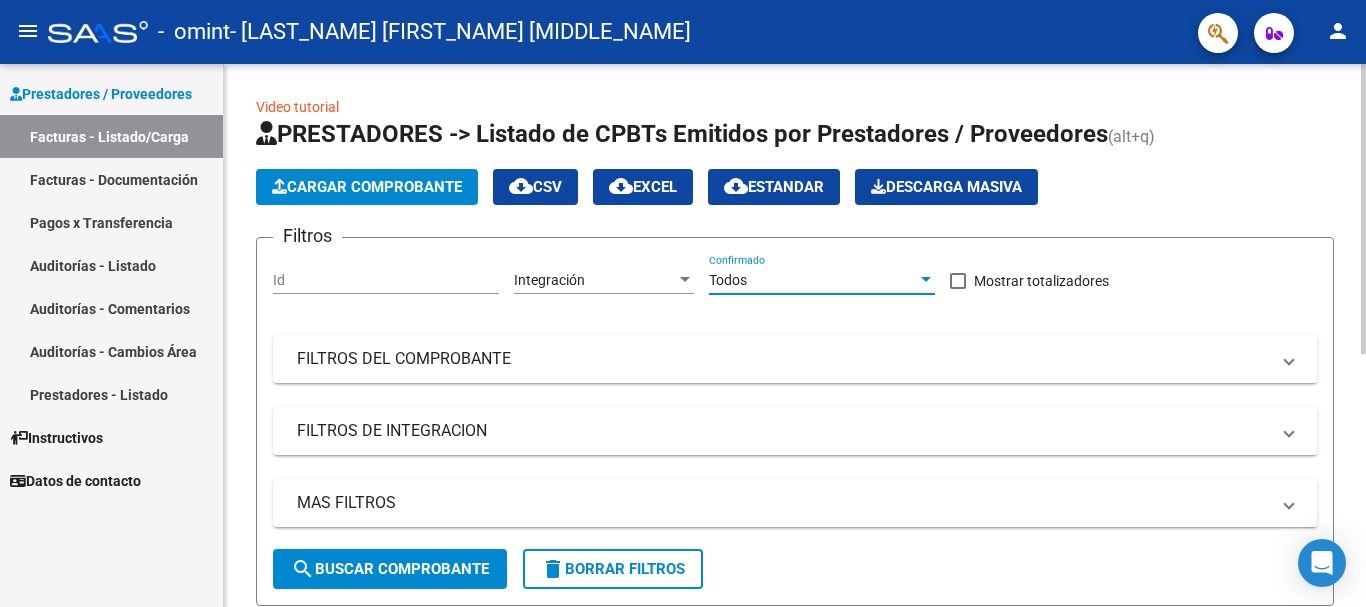 click at bounding box center [926, 279] 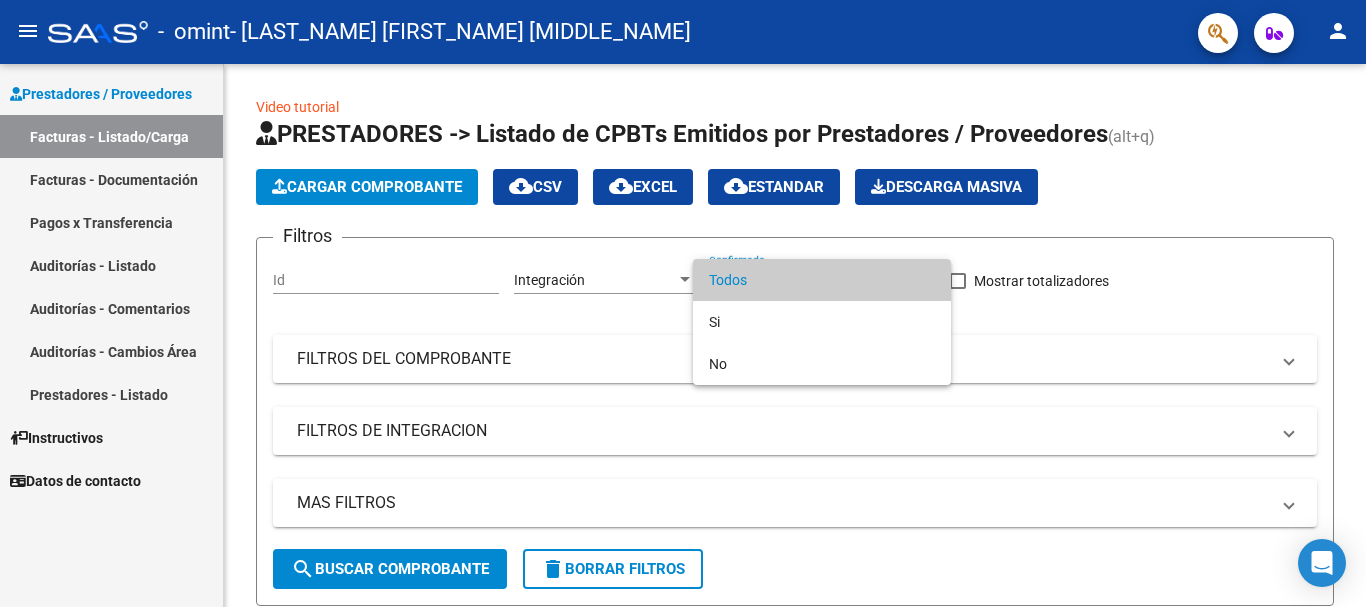 click at bounding box center [683, 303] 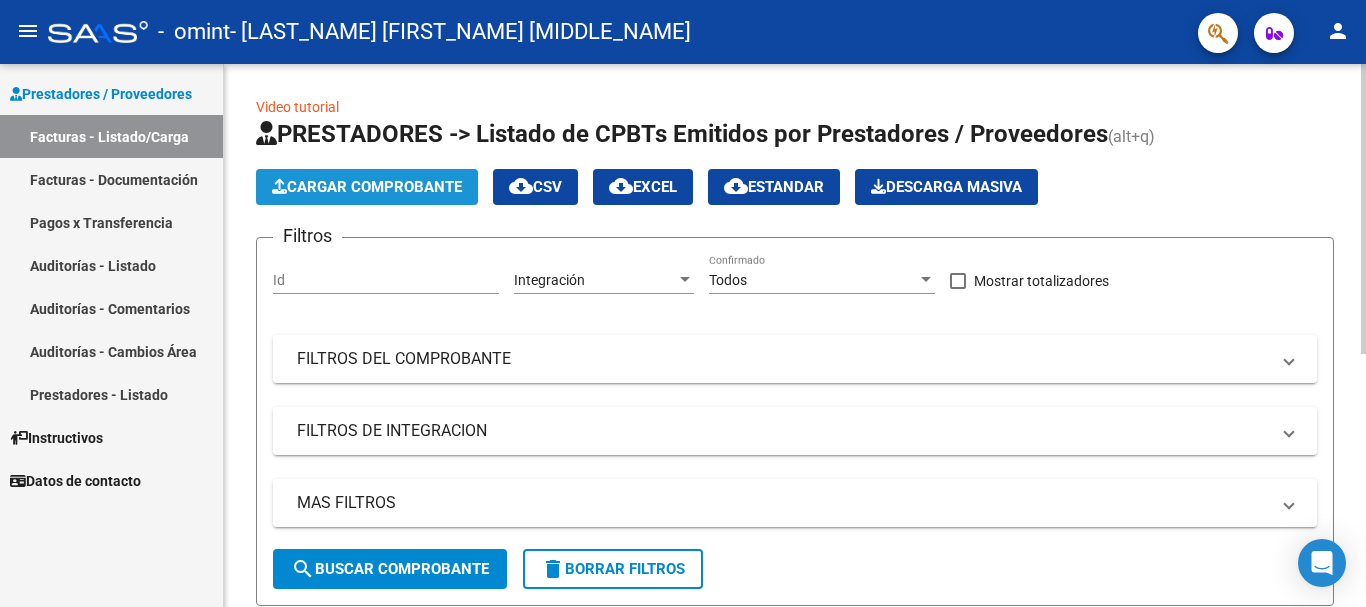 click on "Cargar Comprobante" 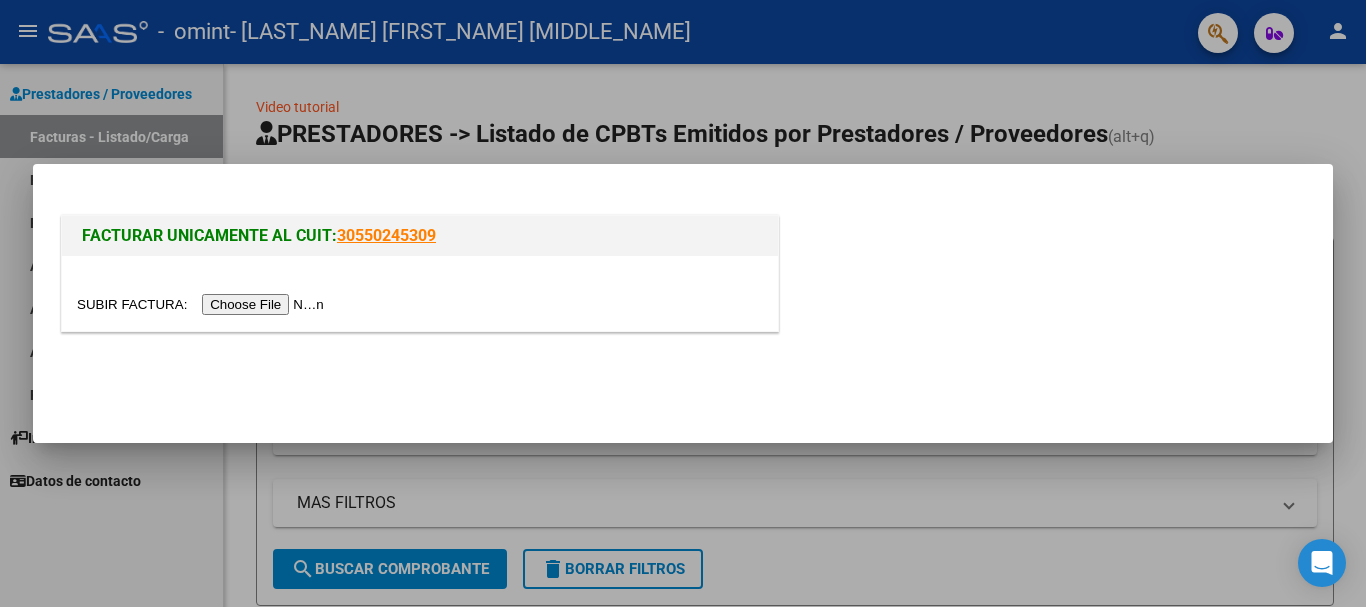 click at bounding box center [203, 304] 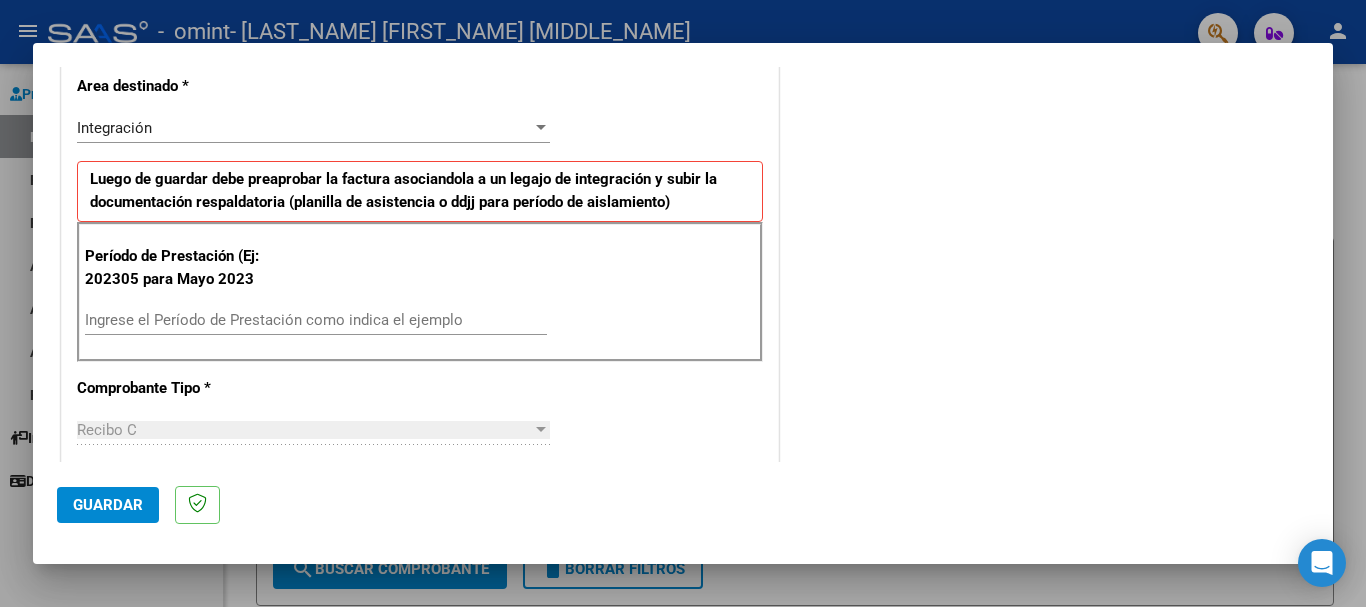 scroll, scrollTop: 441, scrollLeft: 0, axis: vertical 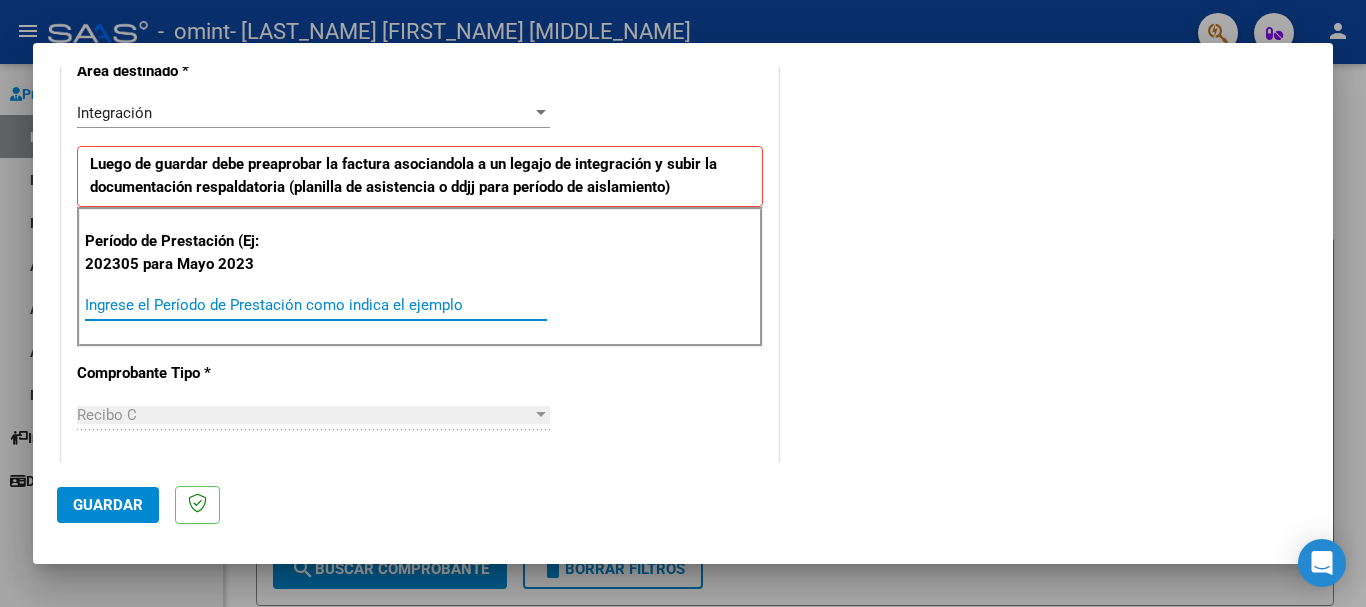 click on "Ingrese el Período de Prestación como indica el ejemplo" at bounding box center (316, 305) 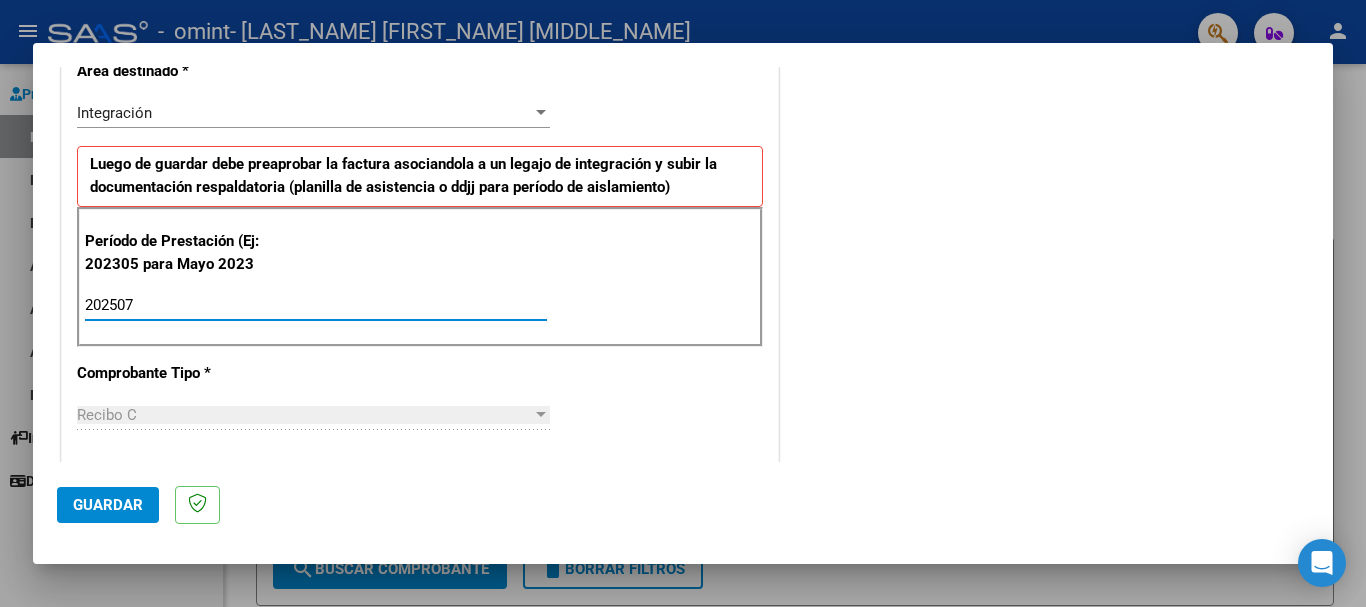 type on "202507" 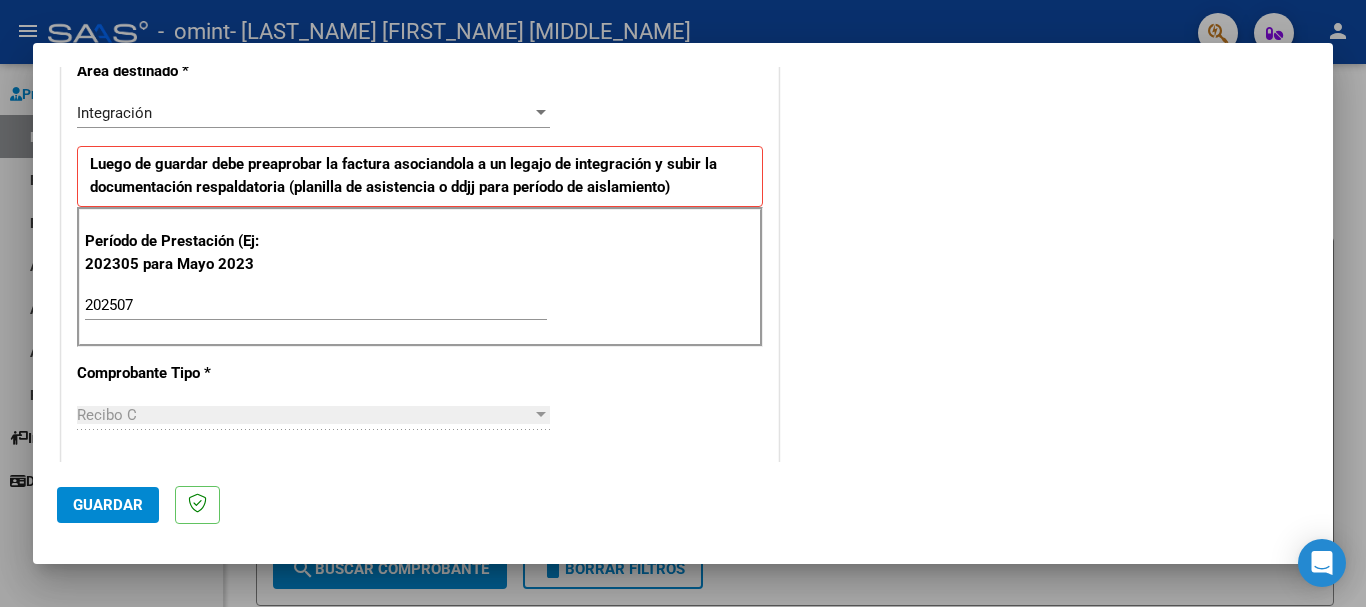 click at bounding box center (541, 414) 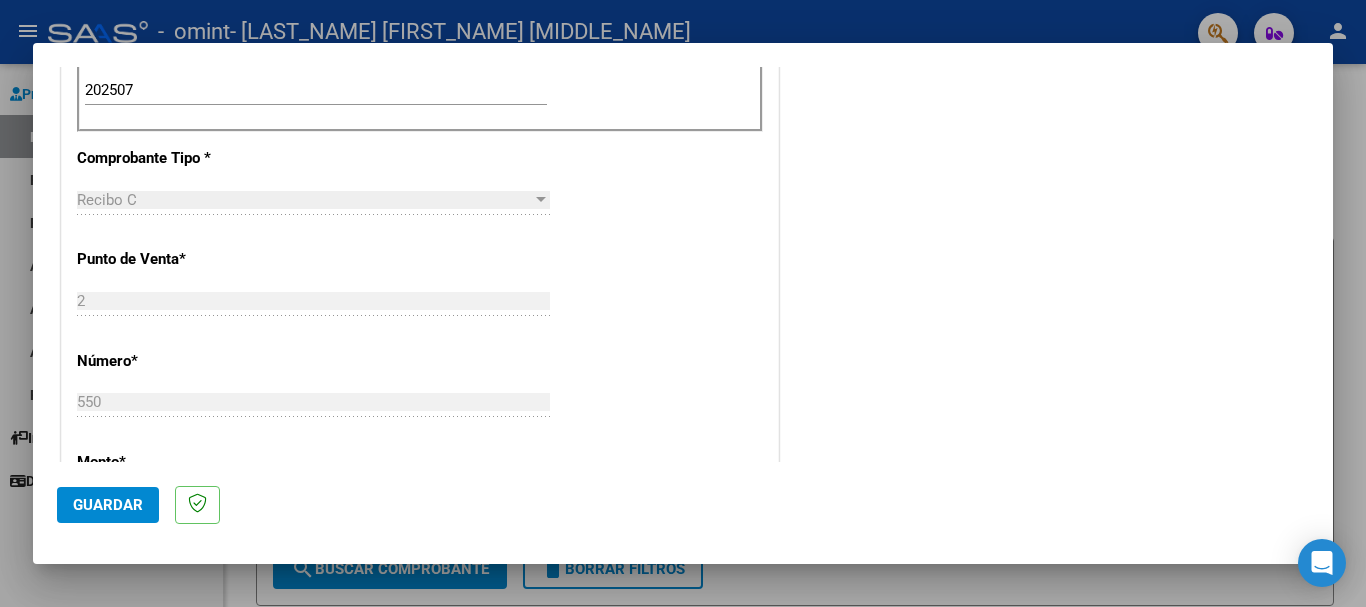scroll, scrollTop: 661, scrollLeft: 0, axis: vertical 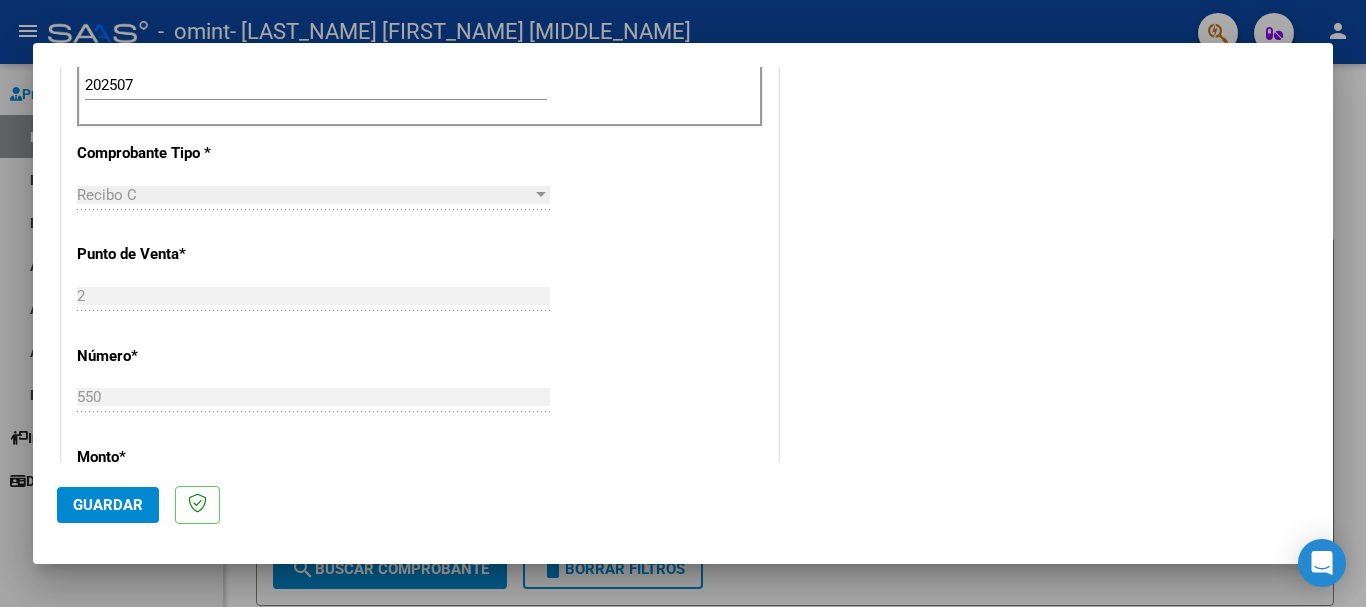 click on "2 Ingresar el Nro." 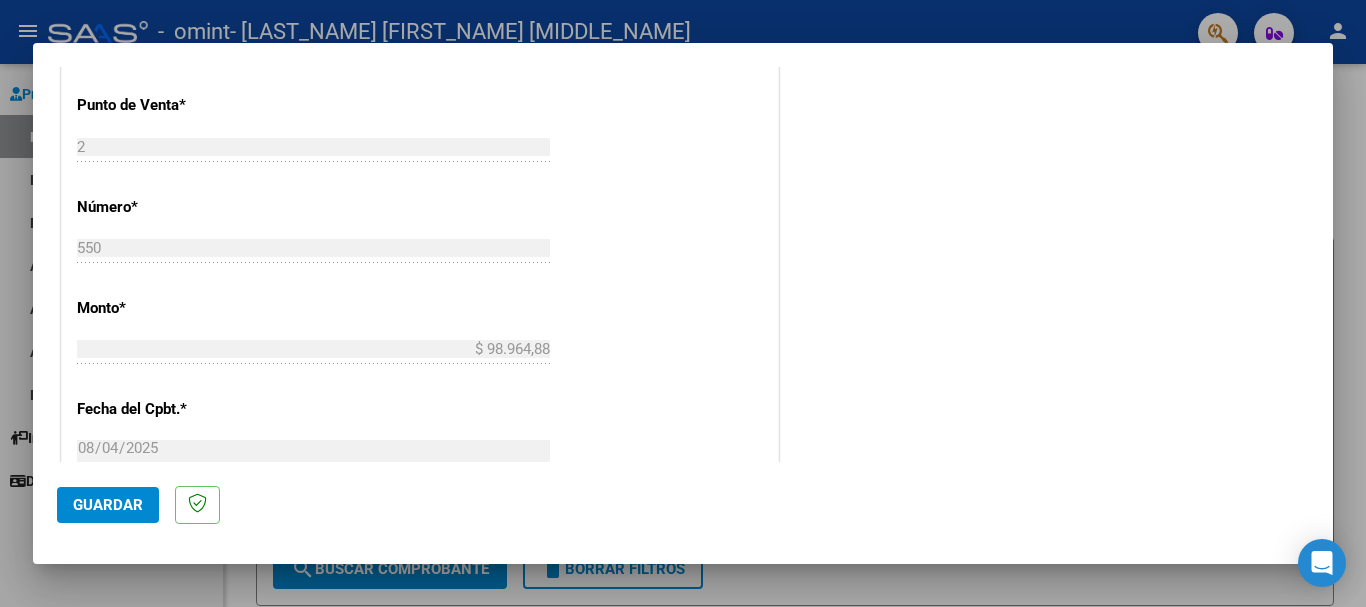 scroll, scrollTop: 862, scrollLeft: 0, axis: vertical 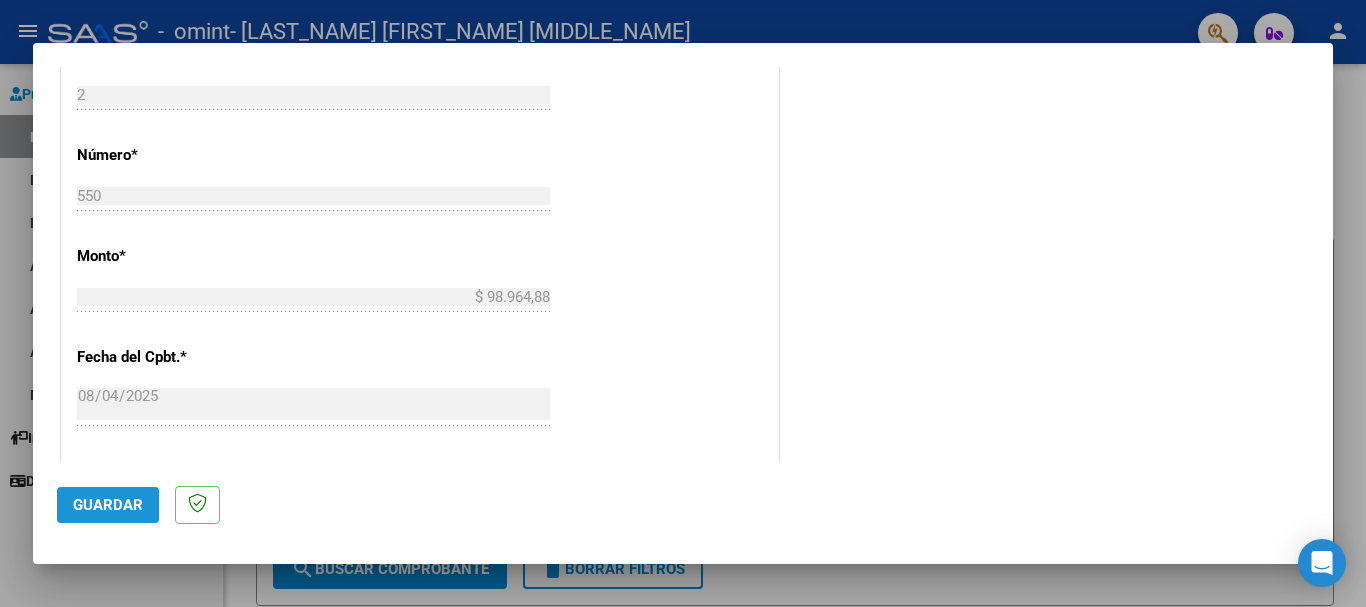 click on "Guardar" 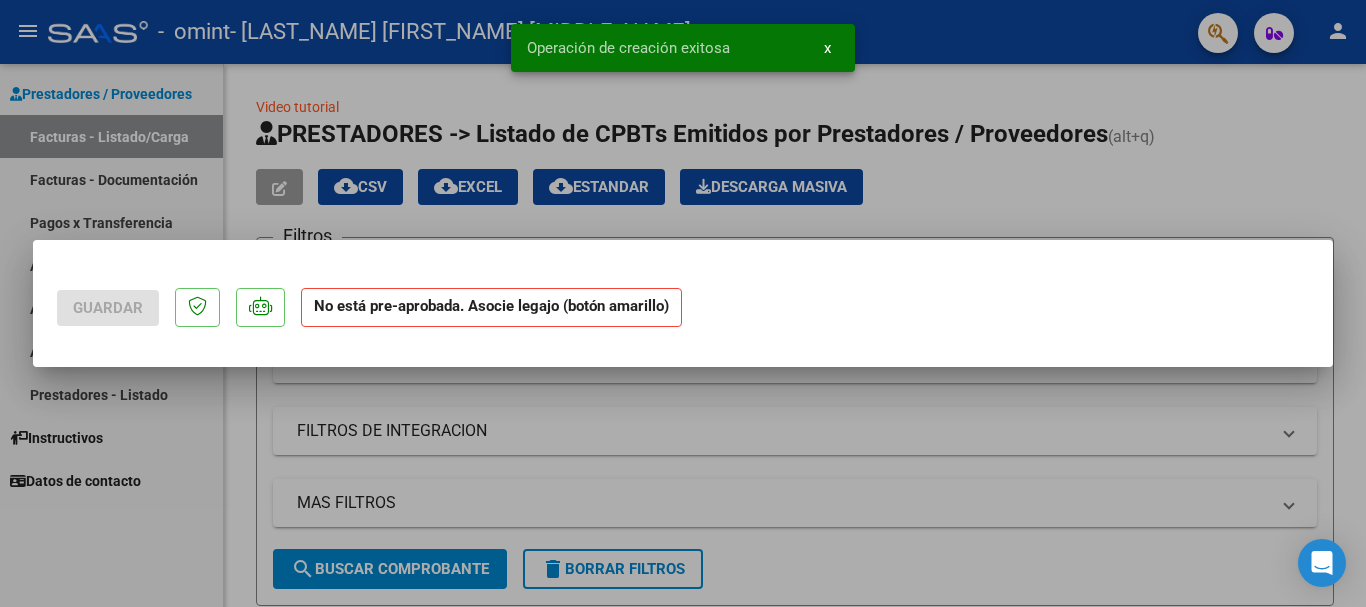 scroll, scrollTop: 0, scrollLeft: 0, axis: both 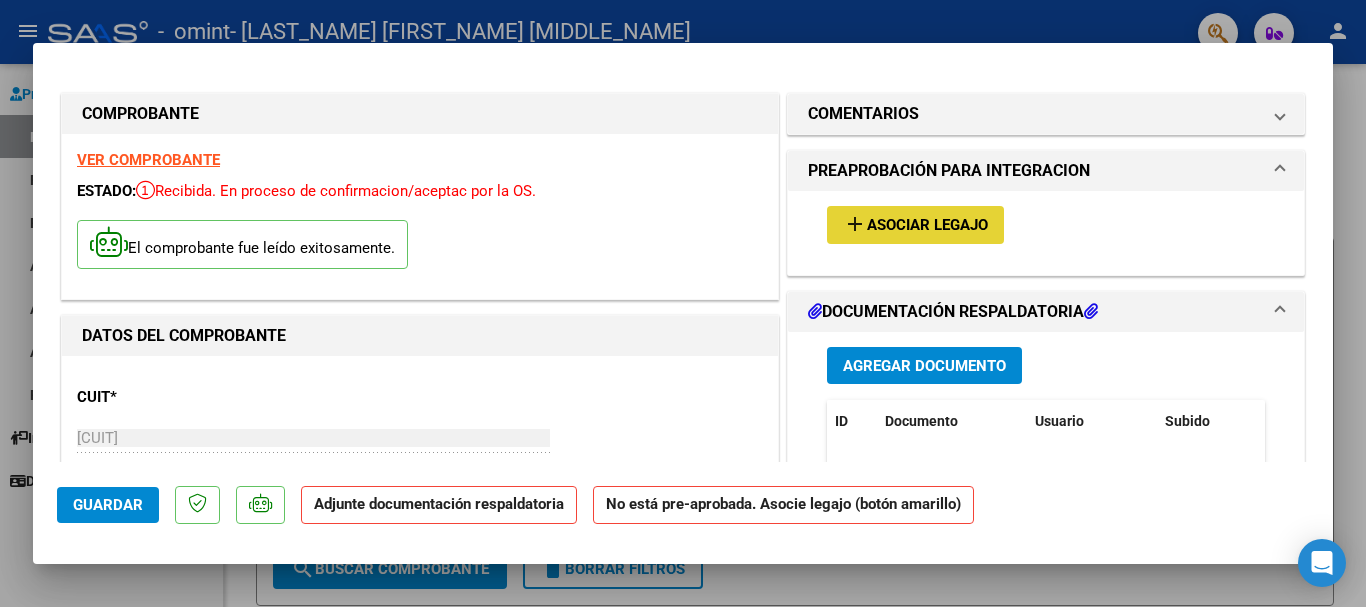 click on "Asociar Legajo" at bounding box center (927, 226) 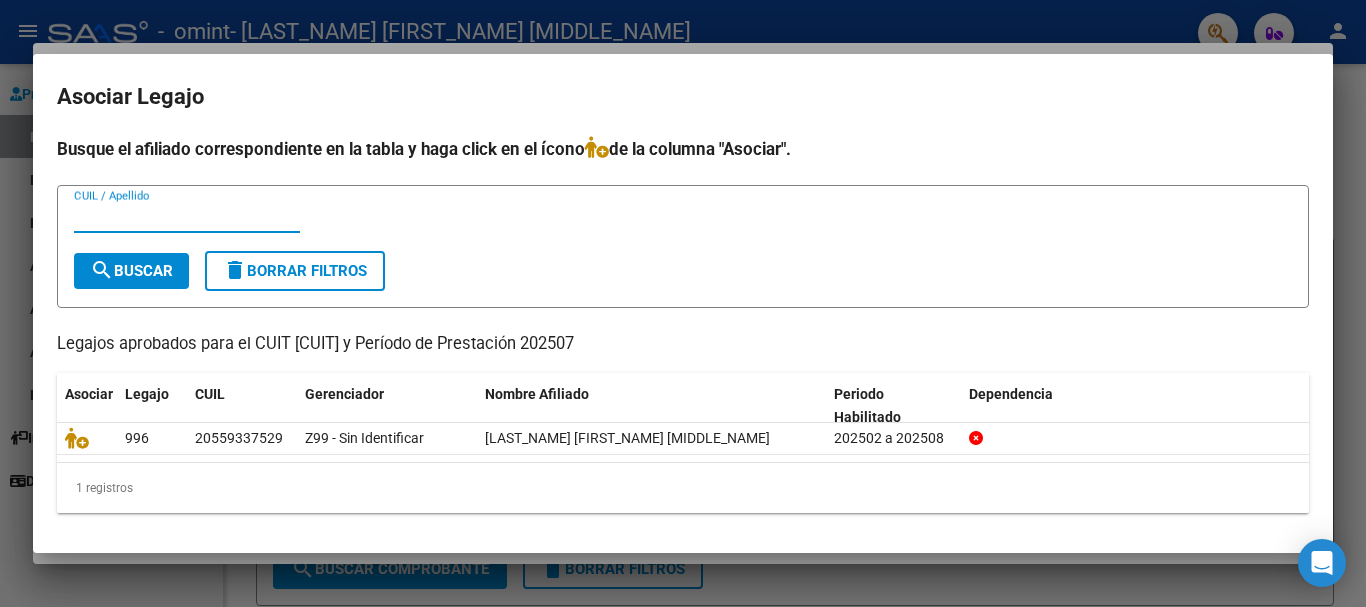 click on "CUIL / Apellido" at bounding box center (187, 217) 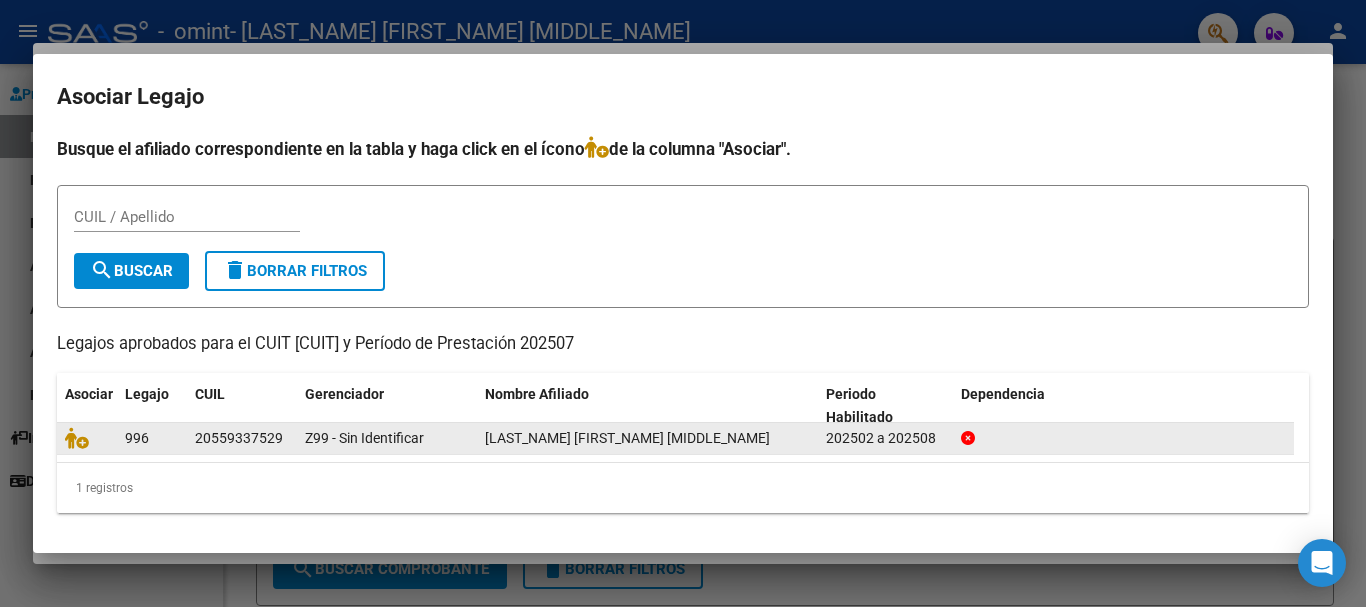 click on "[LAST_NAME] [FIRST_NAME] [MIDDLE_NAME]" 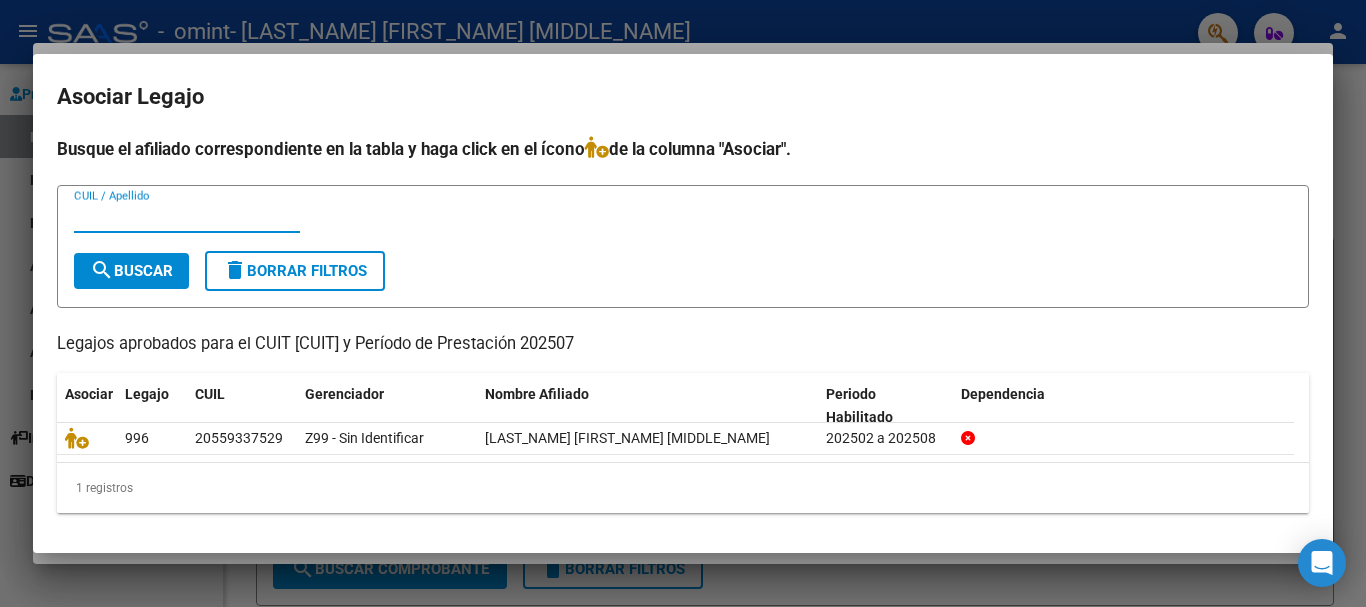 click on "CUIL / Apellido" at bounding box center (187, 217) 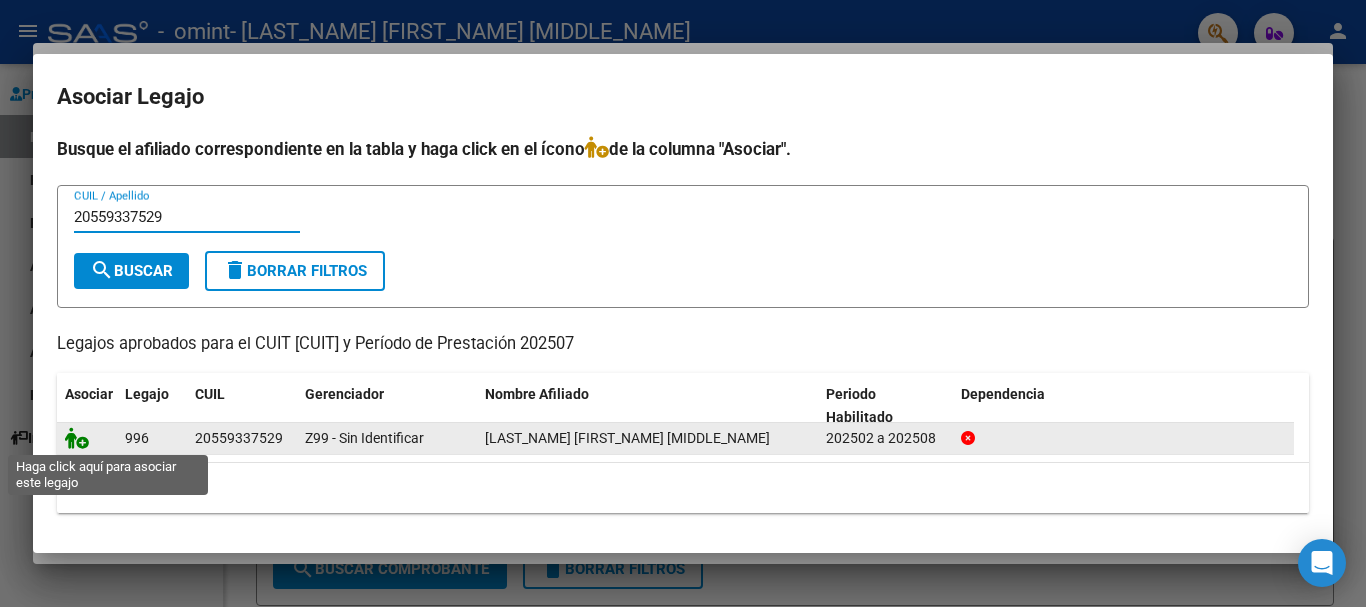 type on "20559337529" 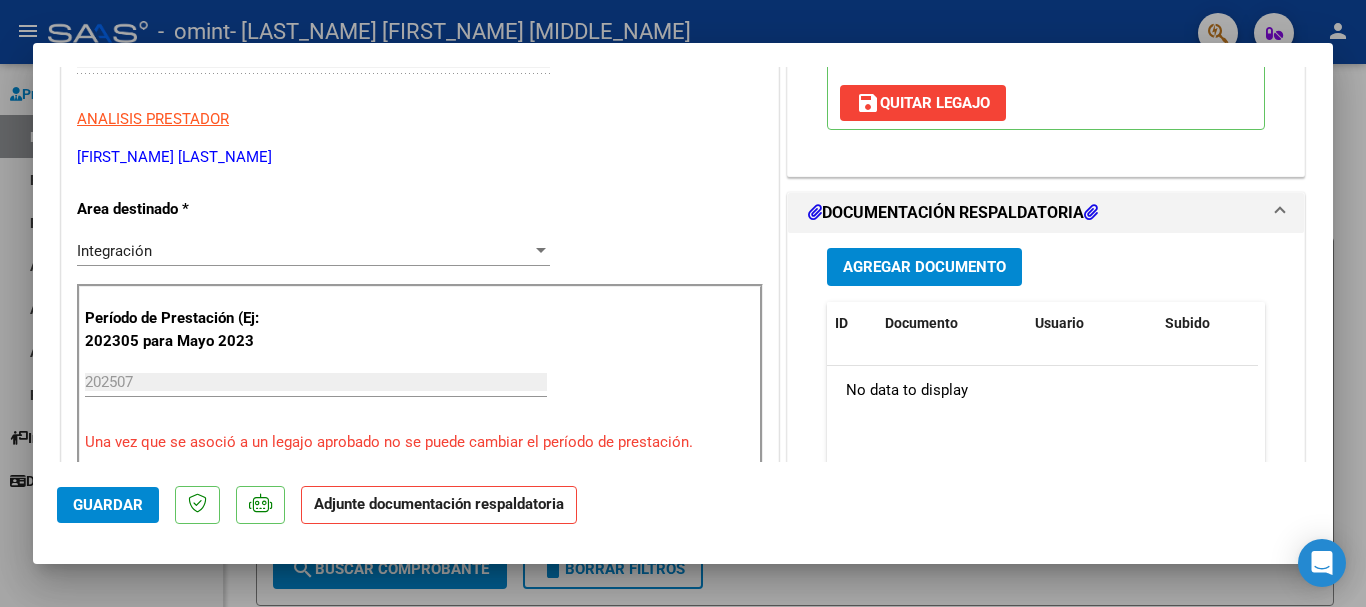 scroll, scrollTop: 399, scrollLeft: 0, axis: vertical 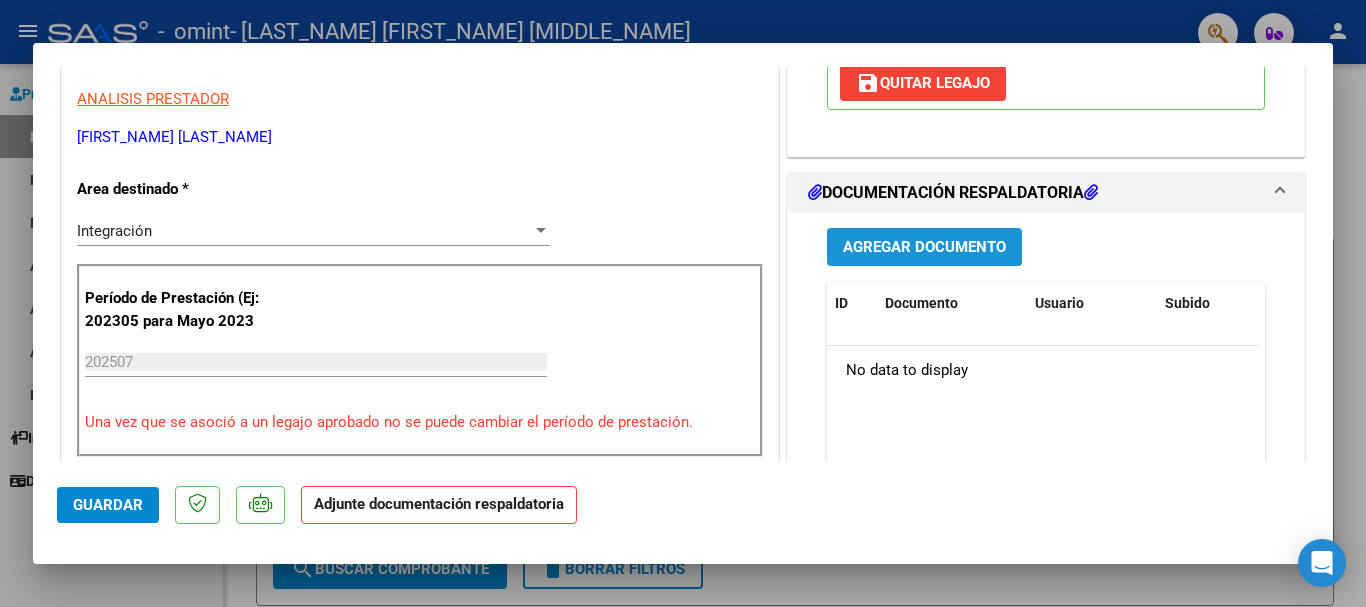 click on "Agregar Documento" at bounding box center [924, 248] 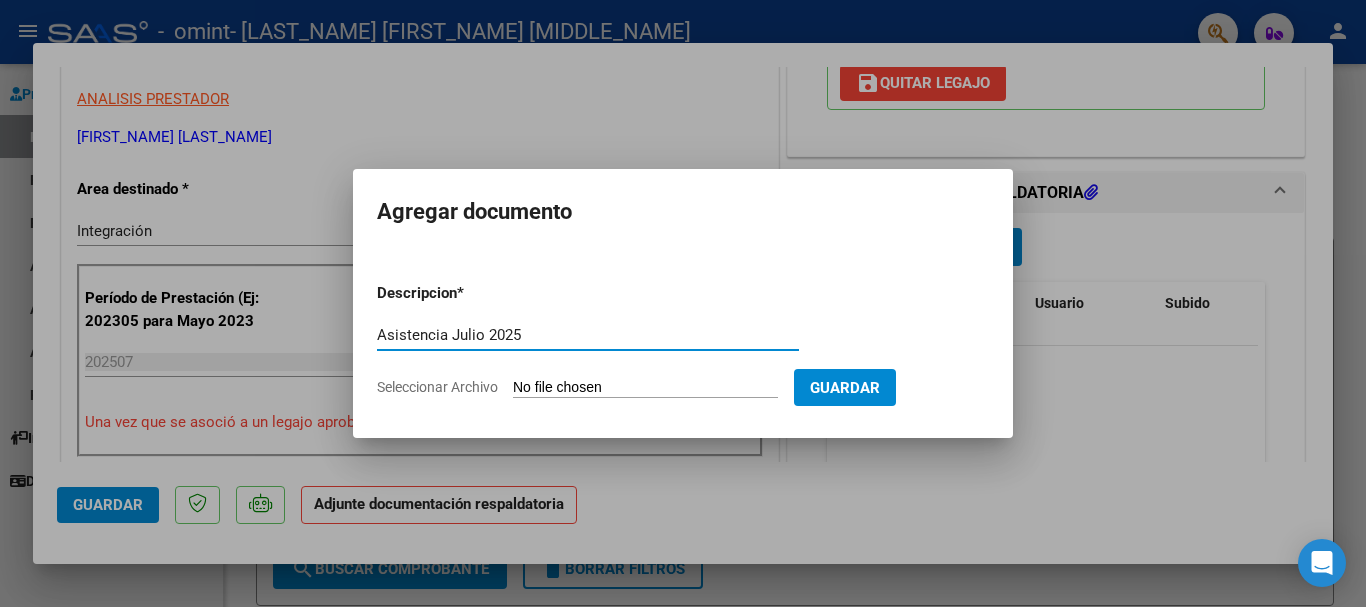 type on "Asistencia Julio 2025" 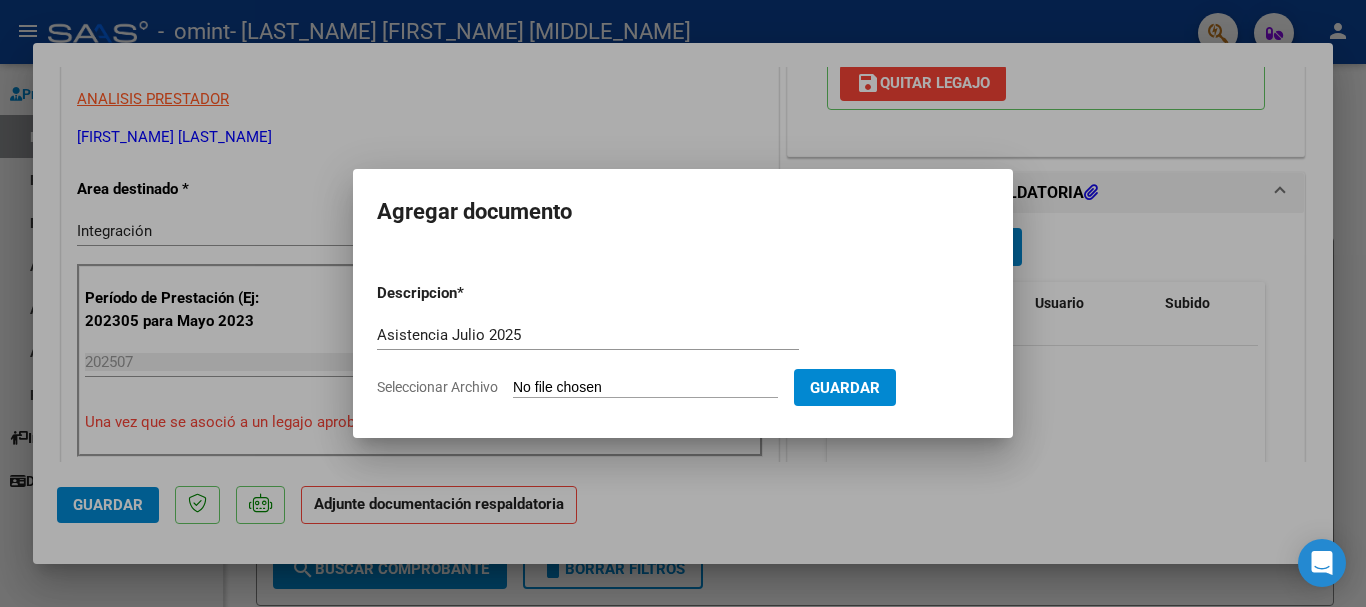 click on "Seleccionar Archivo" 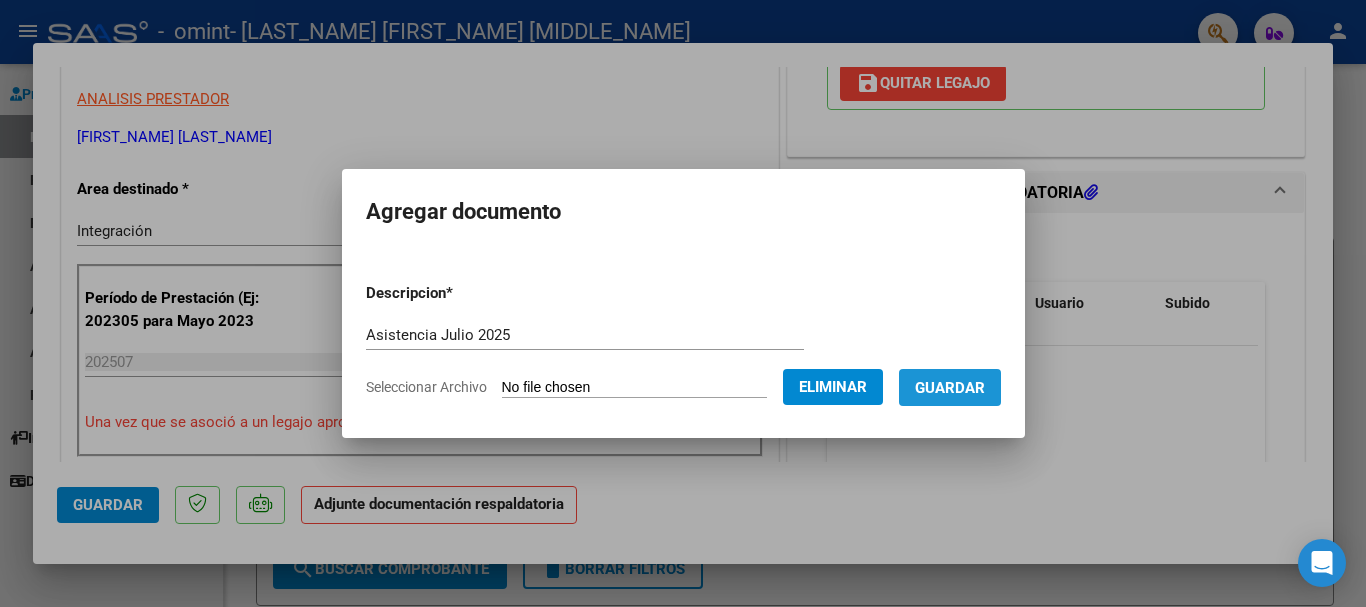 click on "Guardar" at bounding box center [950, 388] 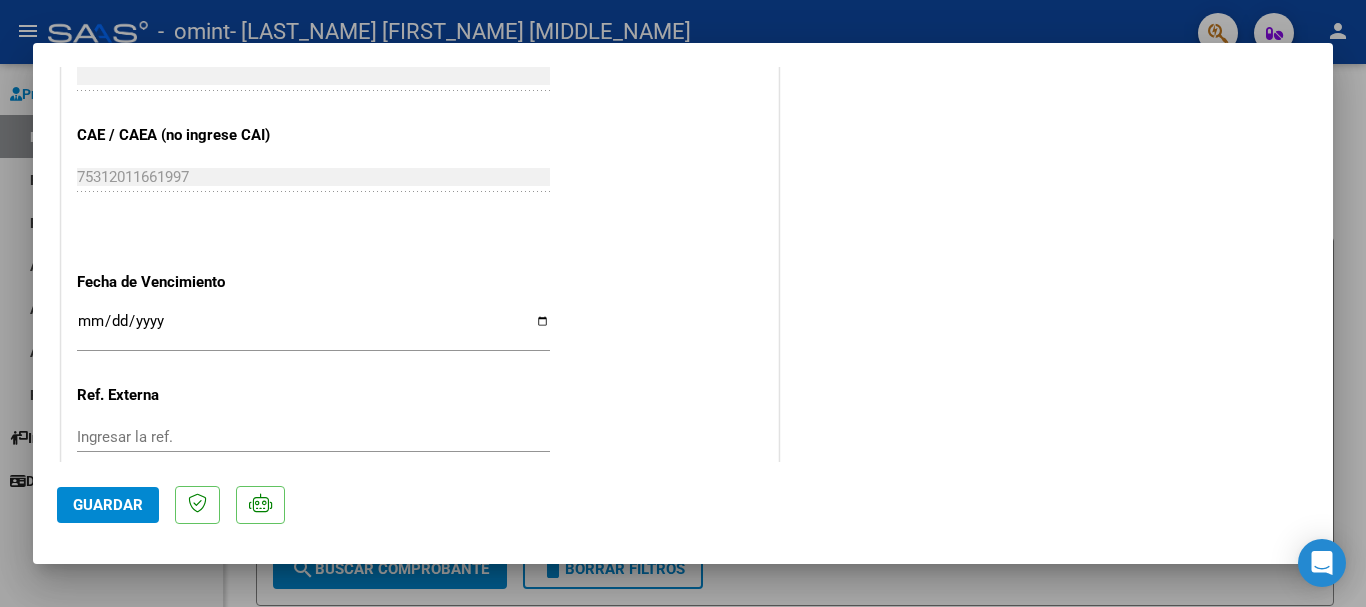 scroll, scrollTop: 1320, scrollLeft: 0, axis: vertical 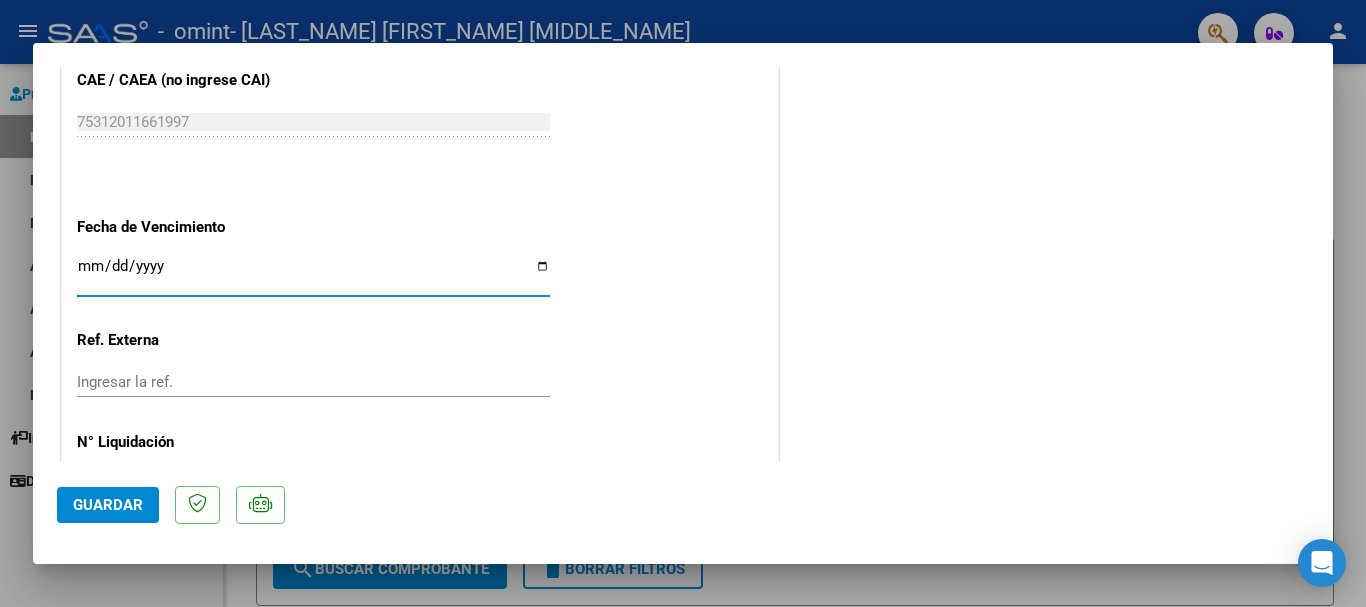 click on "Ingresar la fecha" at bounding box center [313, 274] 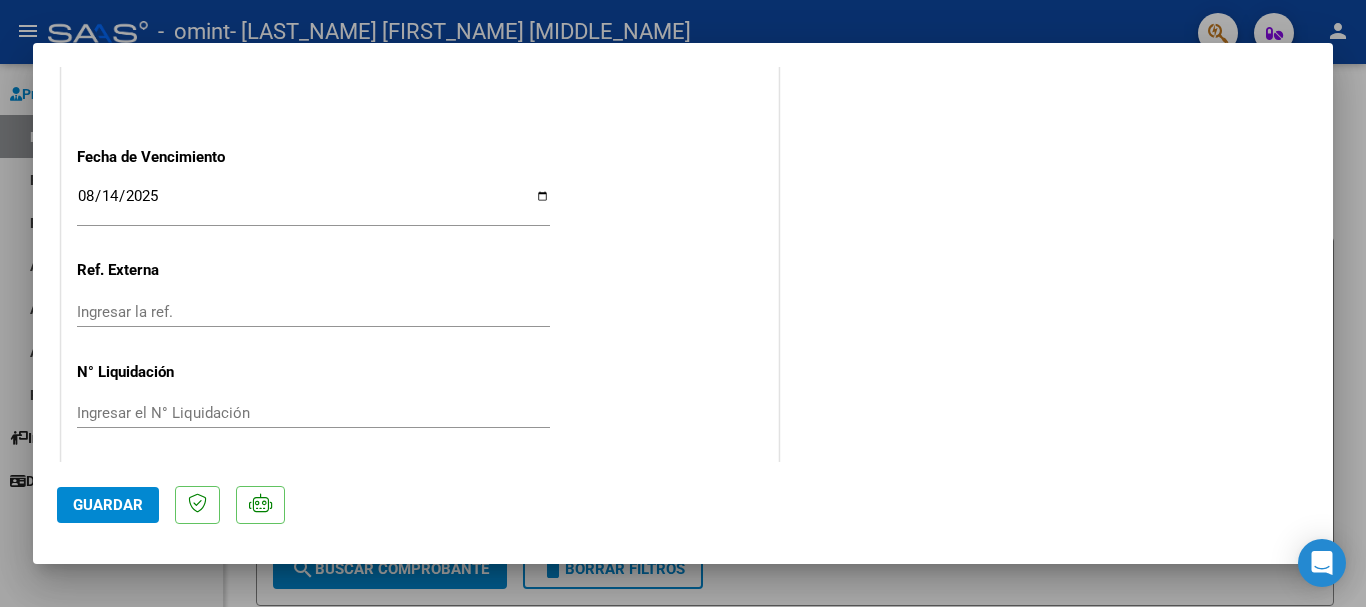 scroll, scrollTop: 1395, scrollLeft: 0, axis: vertical 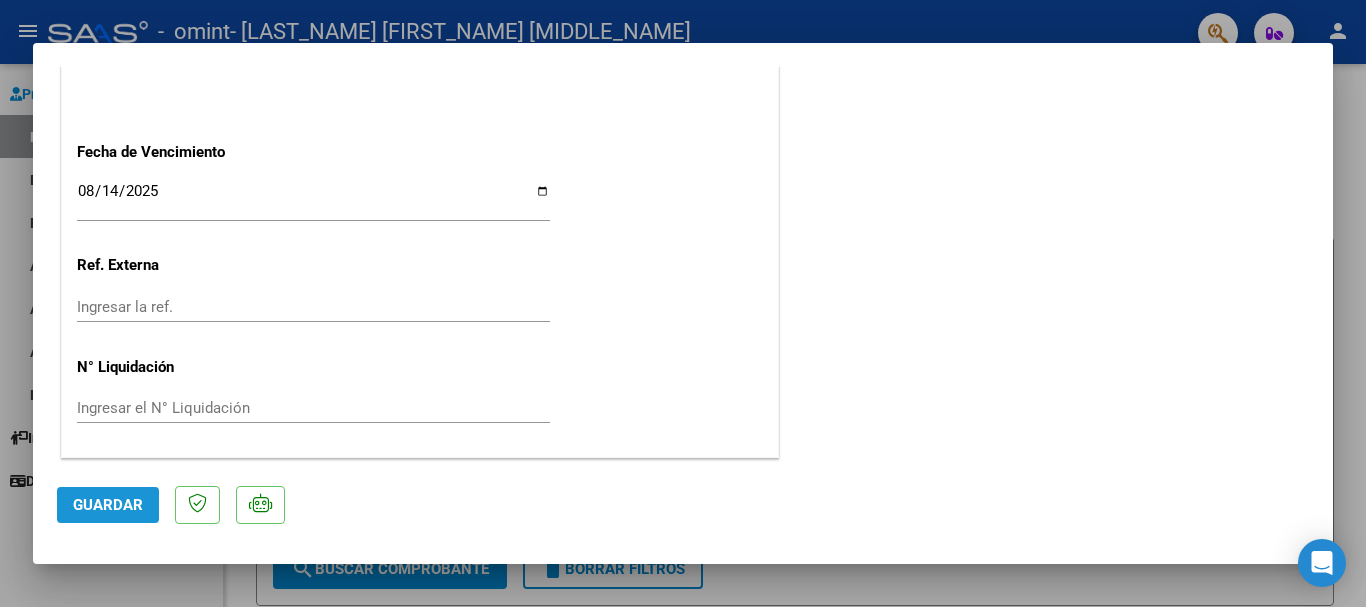 click on "Guardar" 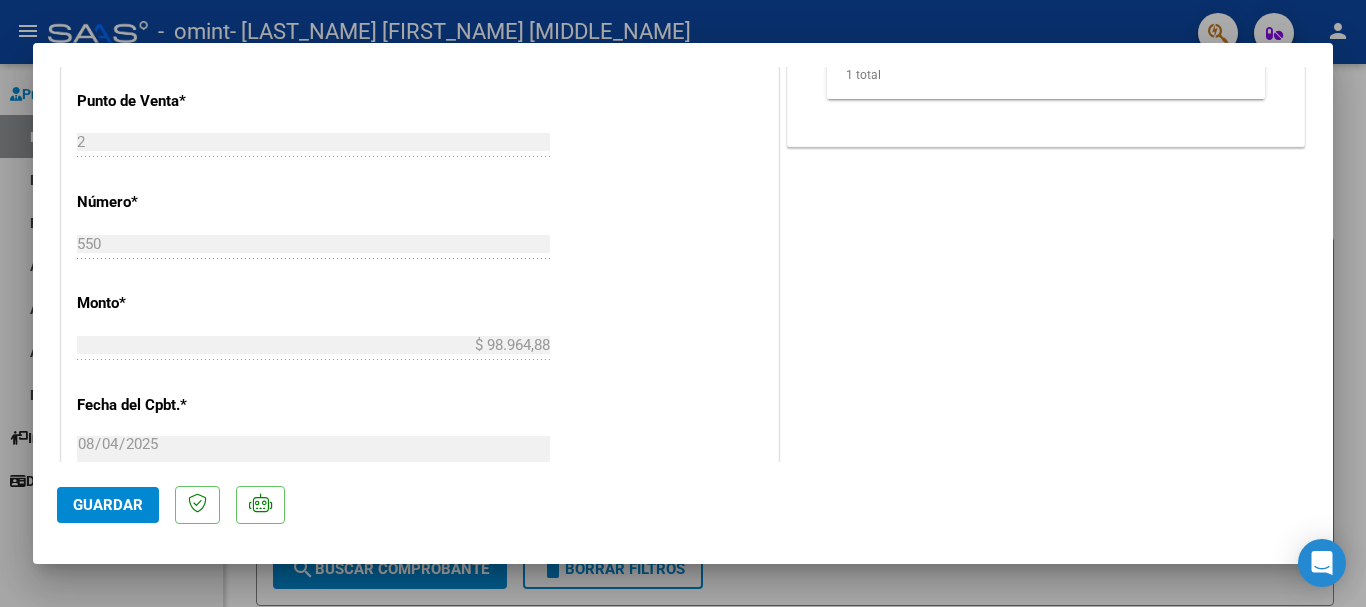 scroll, scrollTop: 1395, scrollLeft: 0, axis: vertical 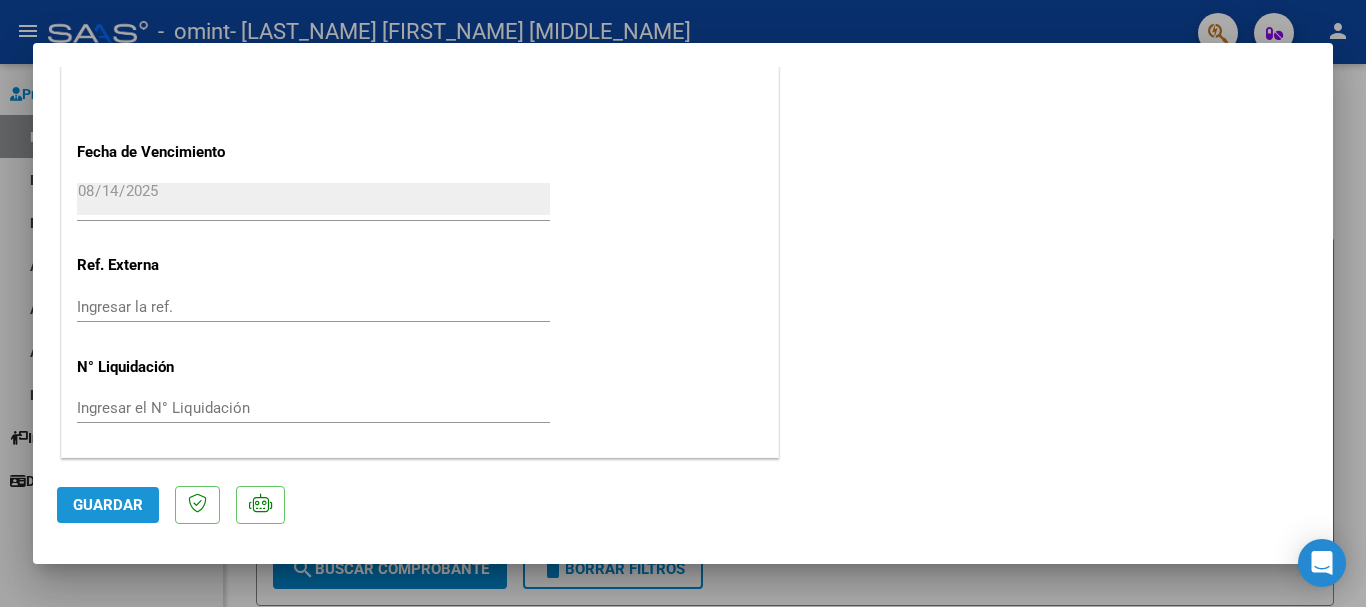 click on "Guardar" 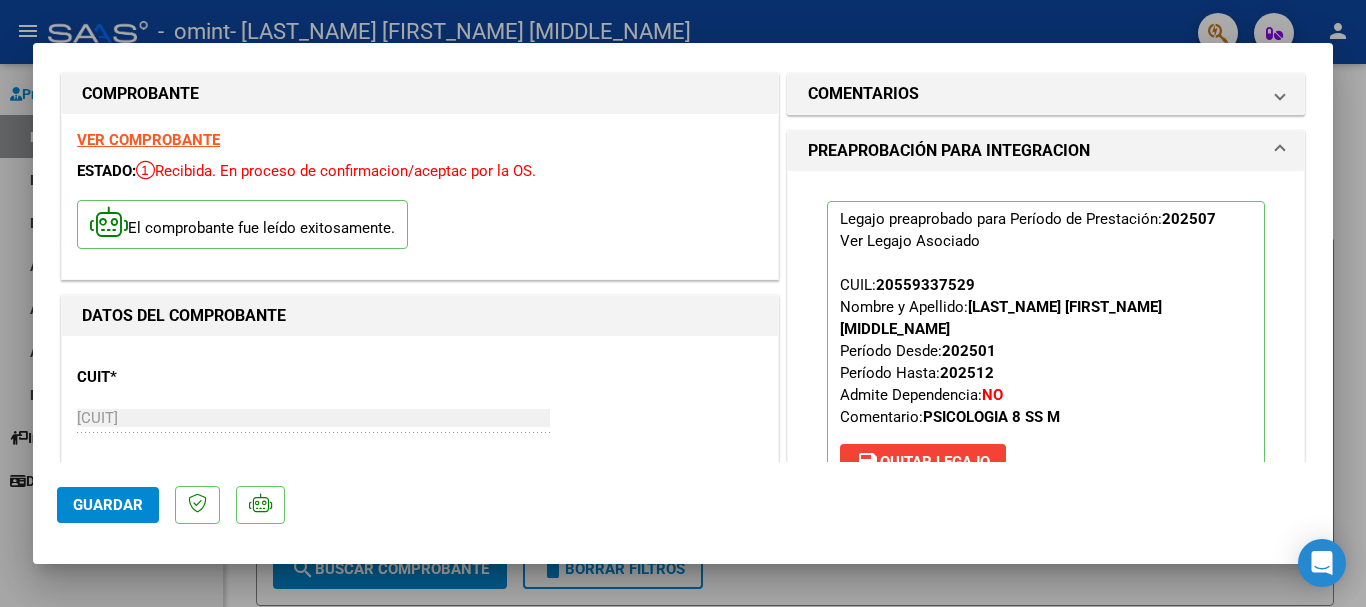 scroll, scrollTop: 0, scrollLeft: 0, axis: both 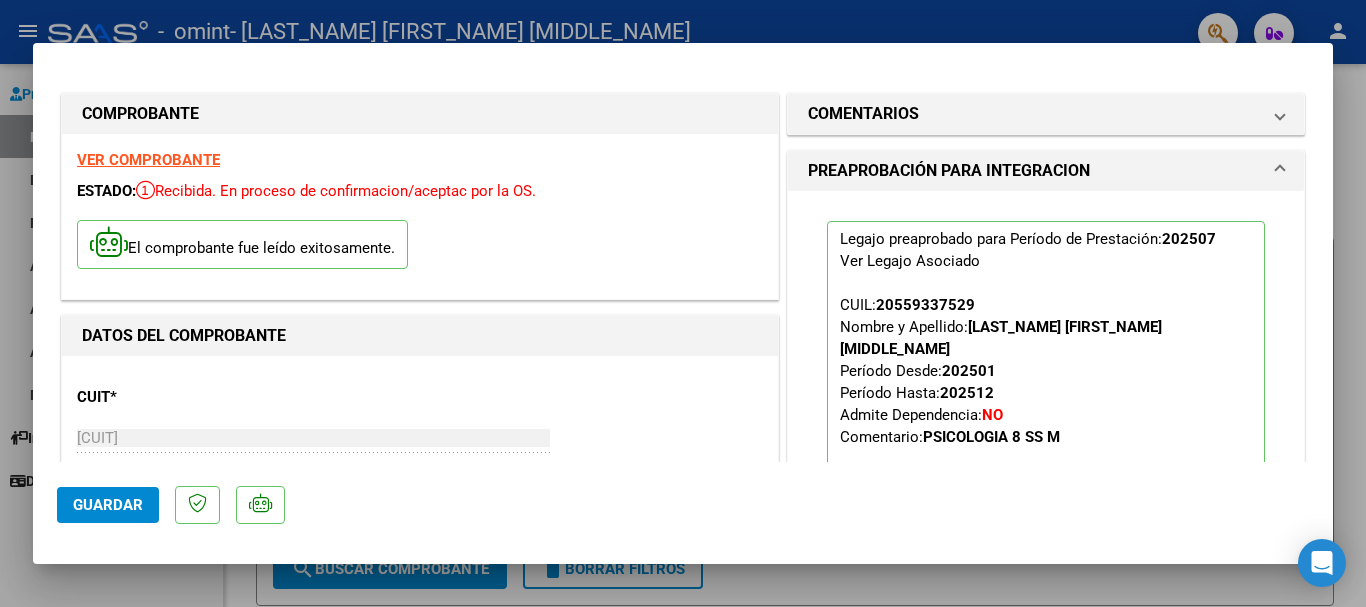 click at bounding box center (683, 303) 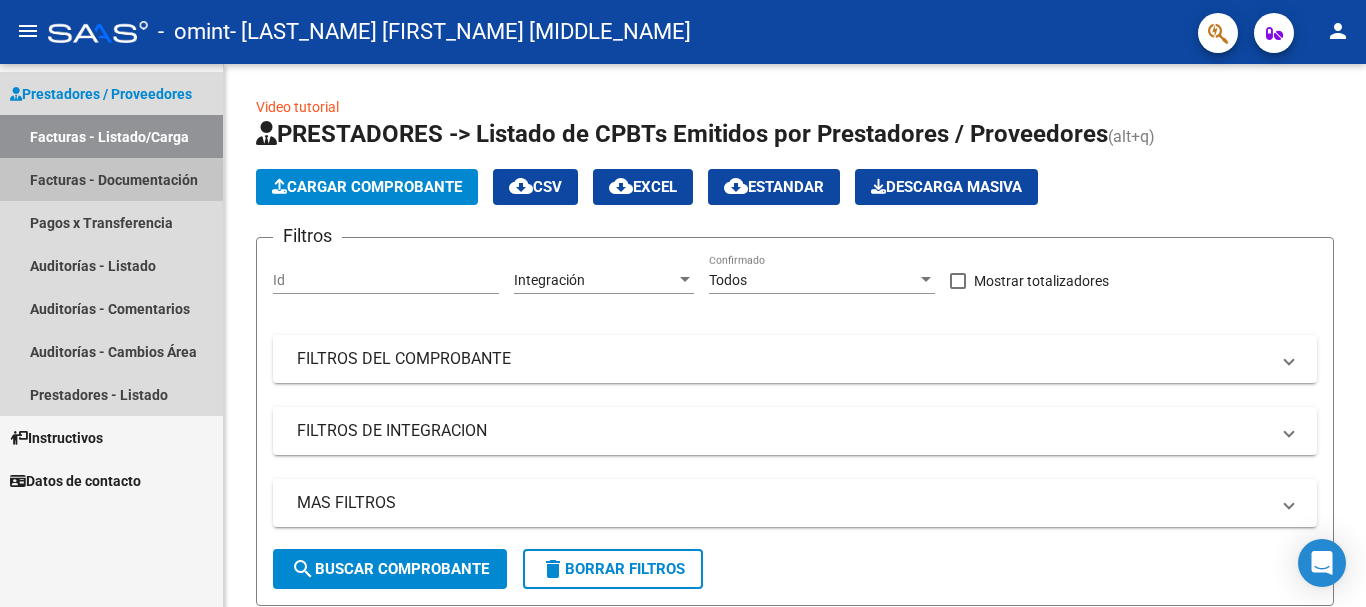 click on "Facturas - Documentación" at bounding box center (111, 179) 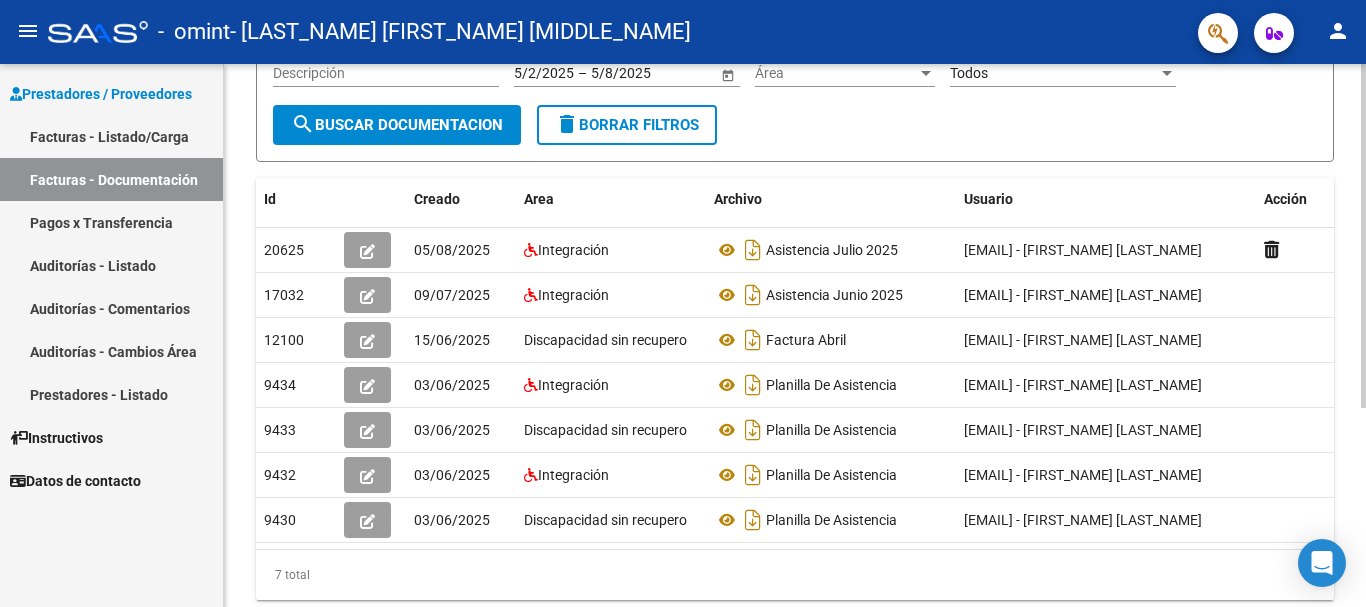 scroll, scrollTop: 253, scrollLeft: 0, axis: vertical 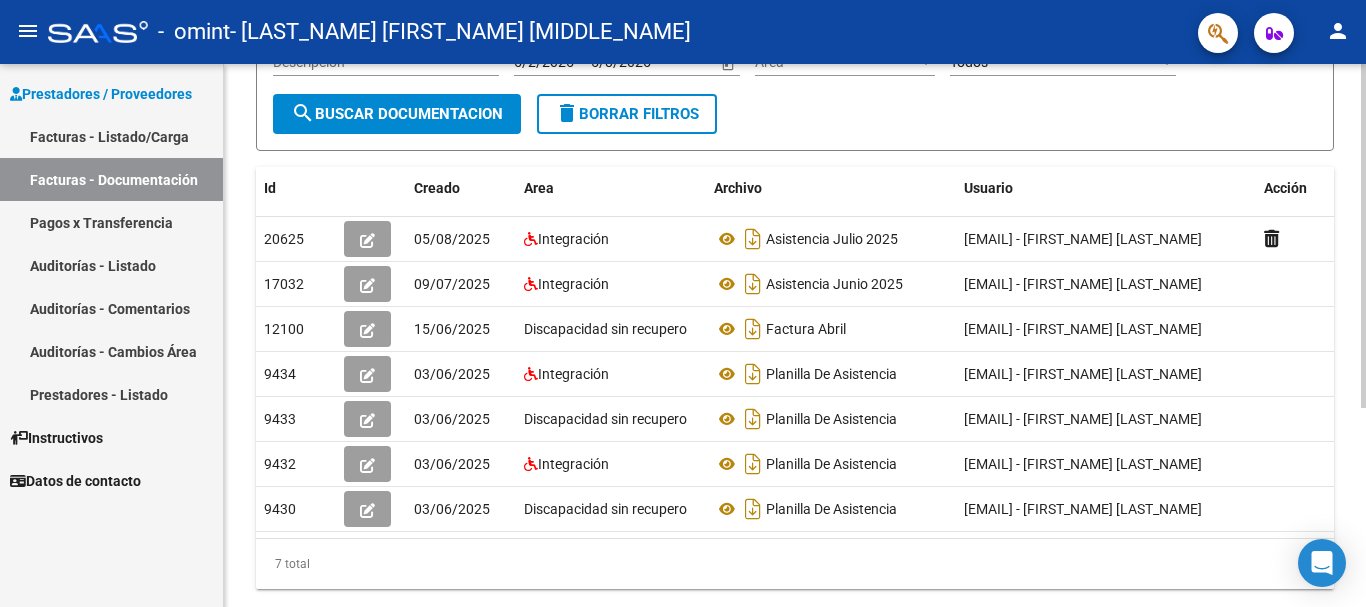 click 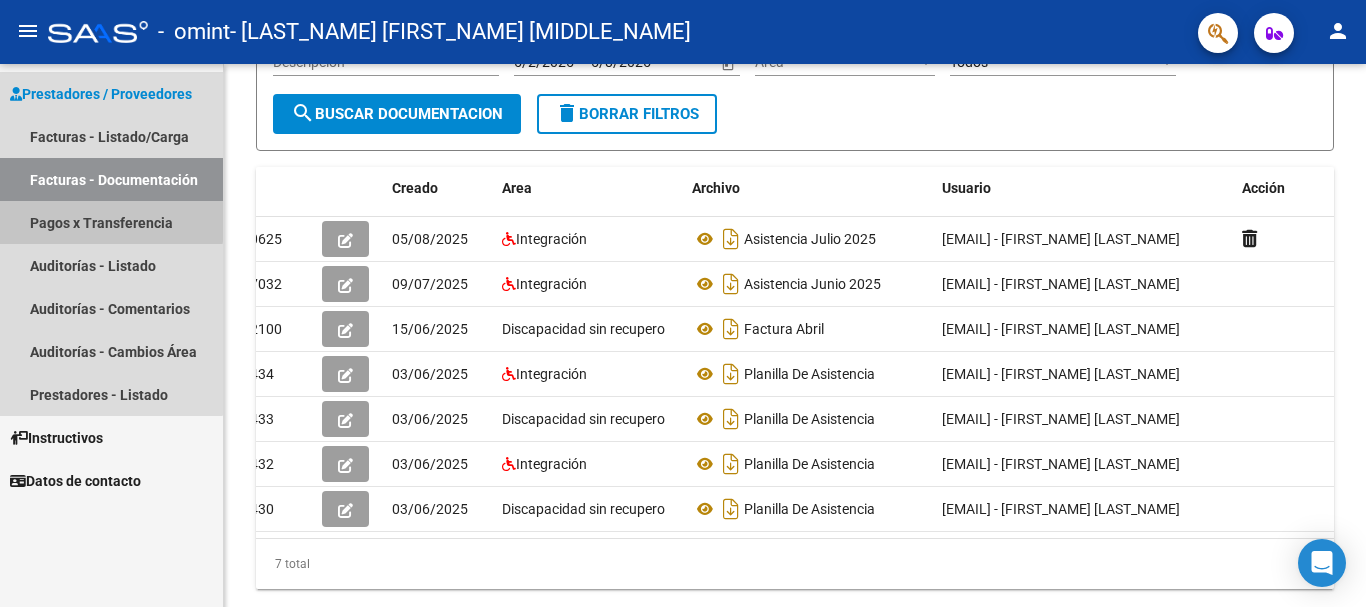 click on "Pagos x Transferencia" at bounding box center [111, 222] 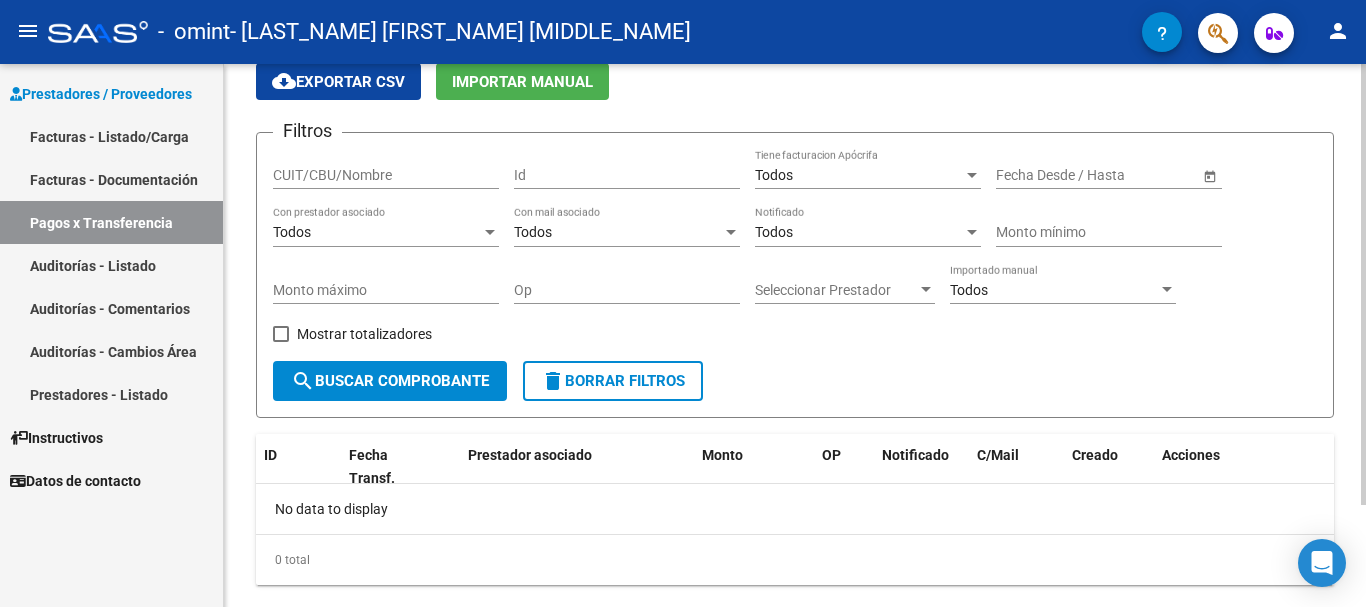 scroll, scrollTop: 126, scrollLeft: 0, axis: vertical 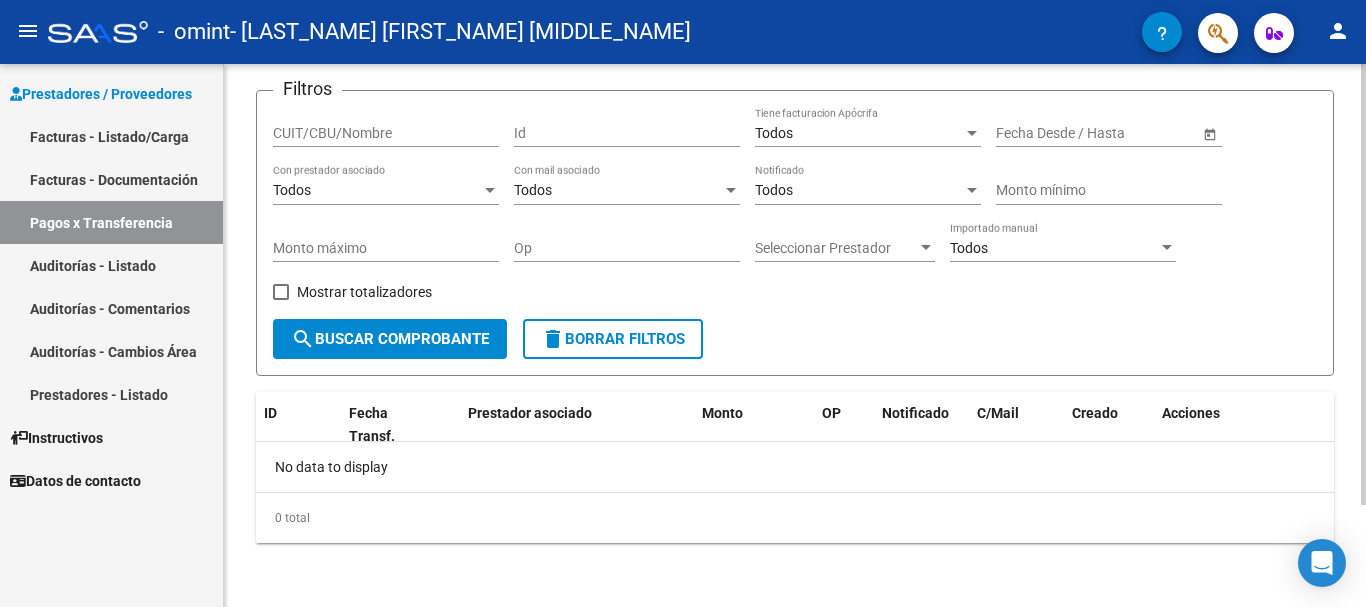 click 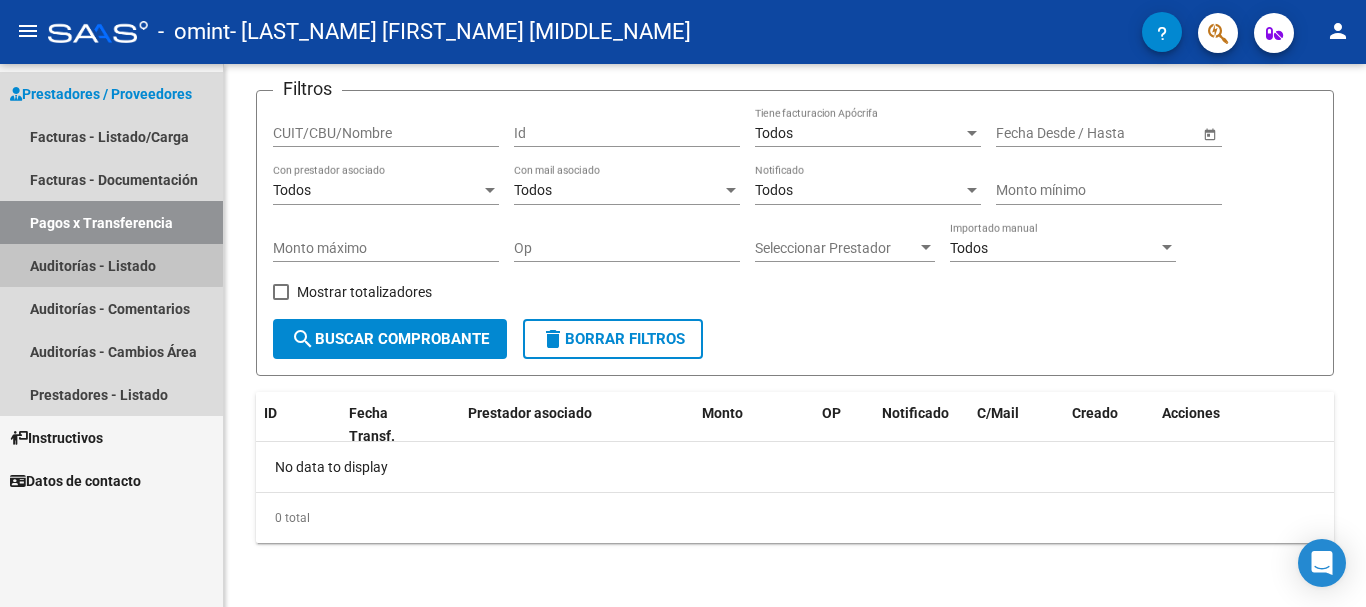 click on "Auditorías - Listado" at bounding box center [111, 265] 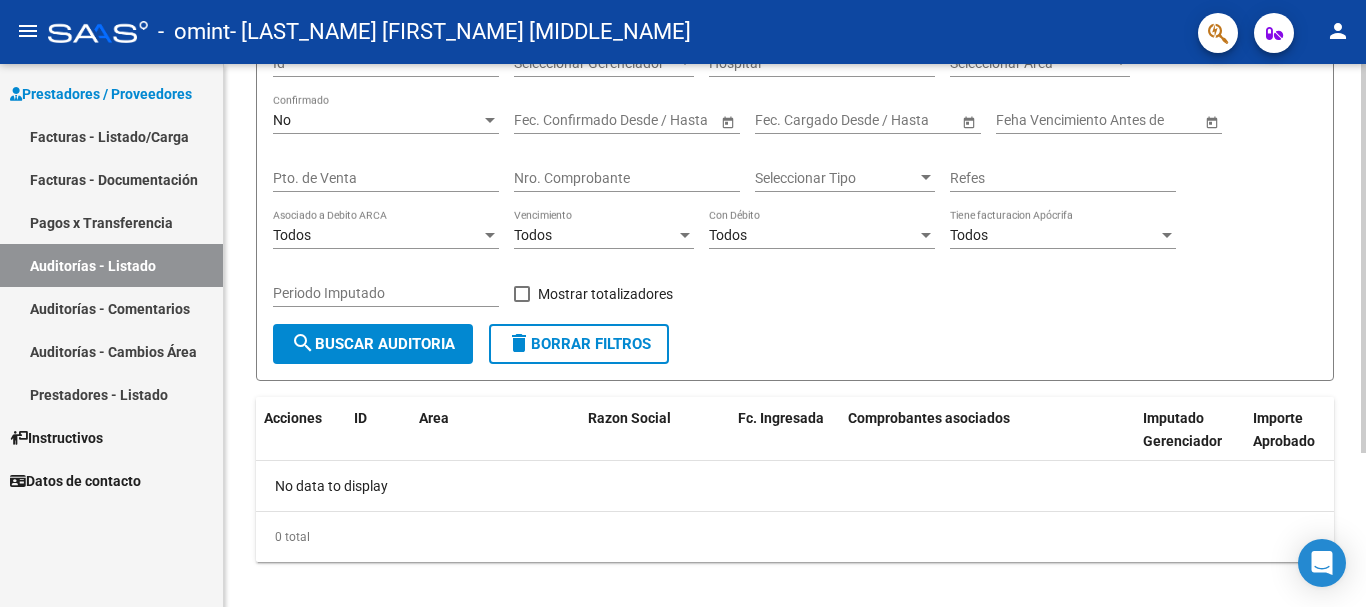 scroll, scrollTop: 0, scrollLeft: 0, axis: both 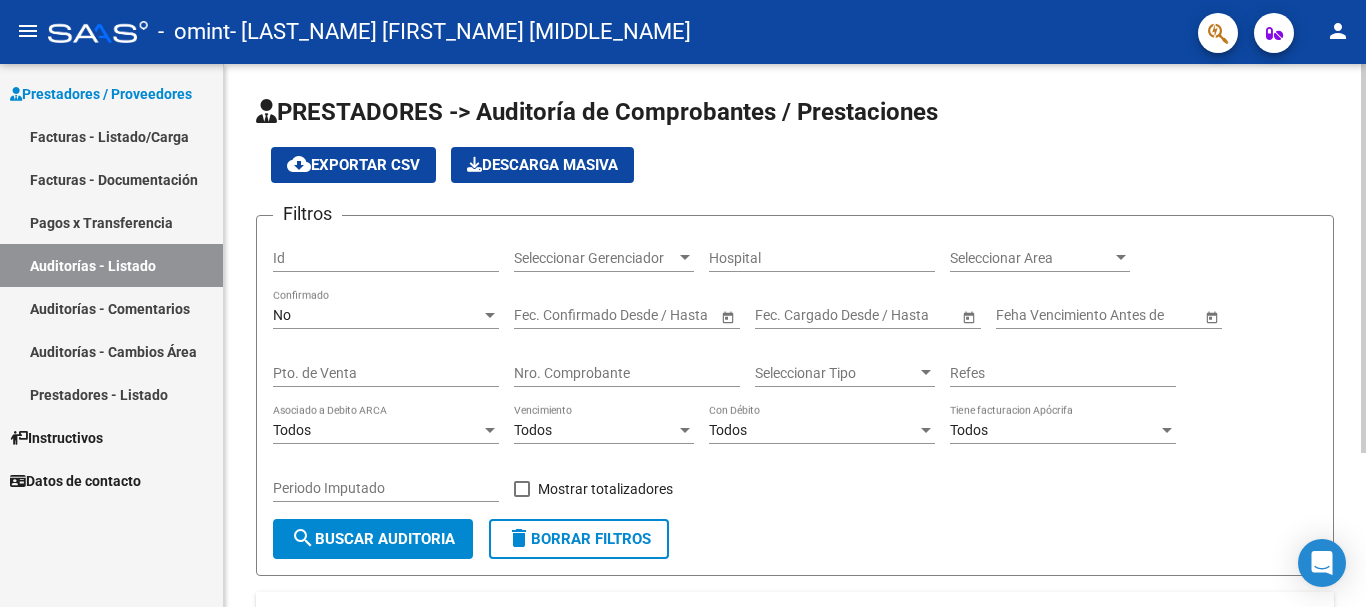 click 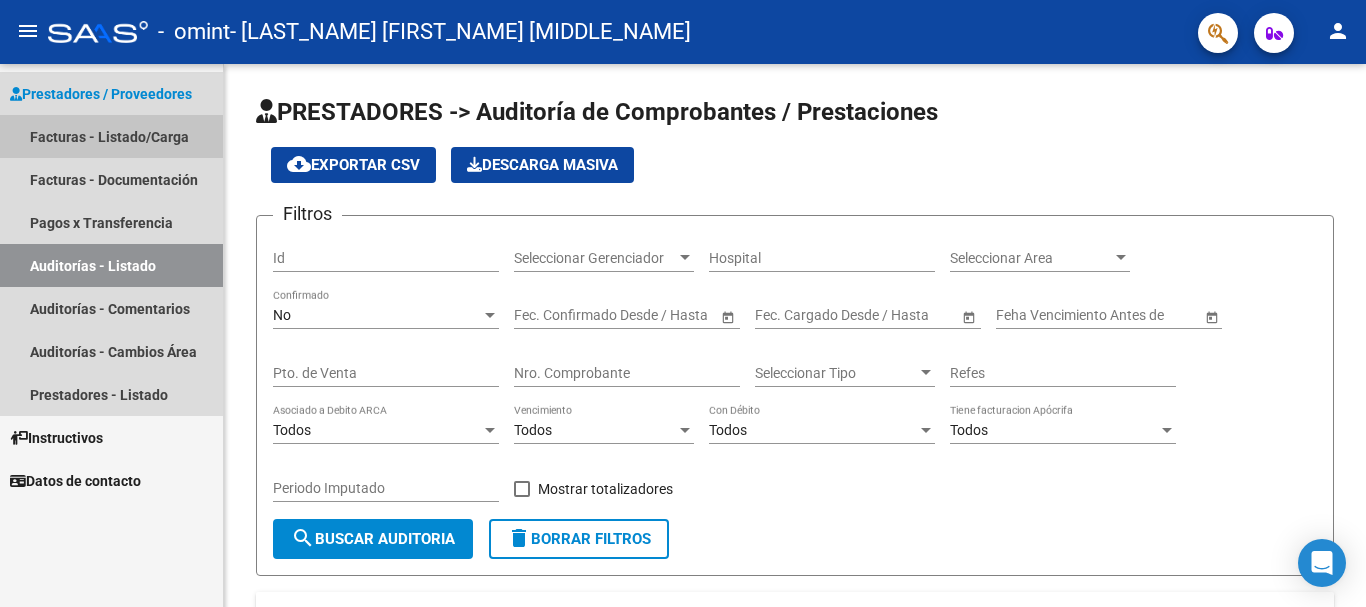 click on "Facturas - Listado/Carga" at bounding box center (111, 136) 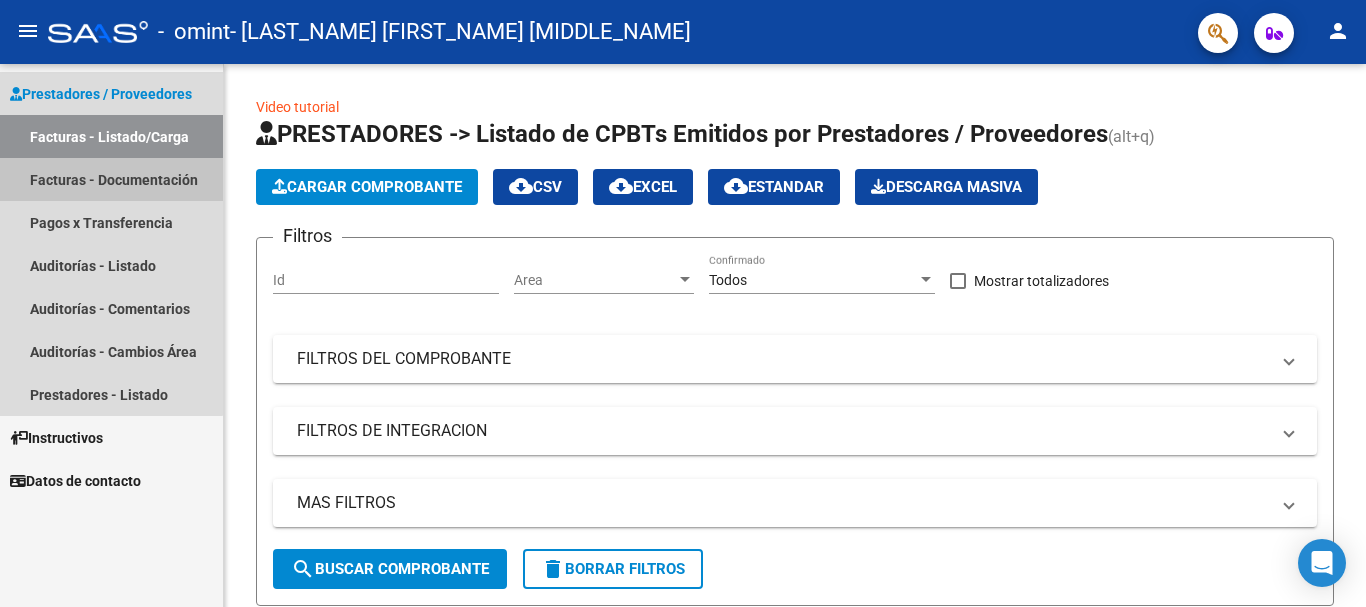 click on "Facturas - Documentación" at bounding box center (111, 179) 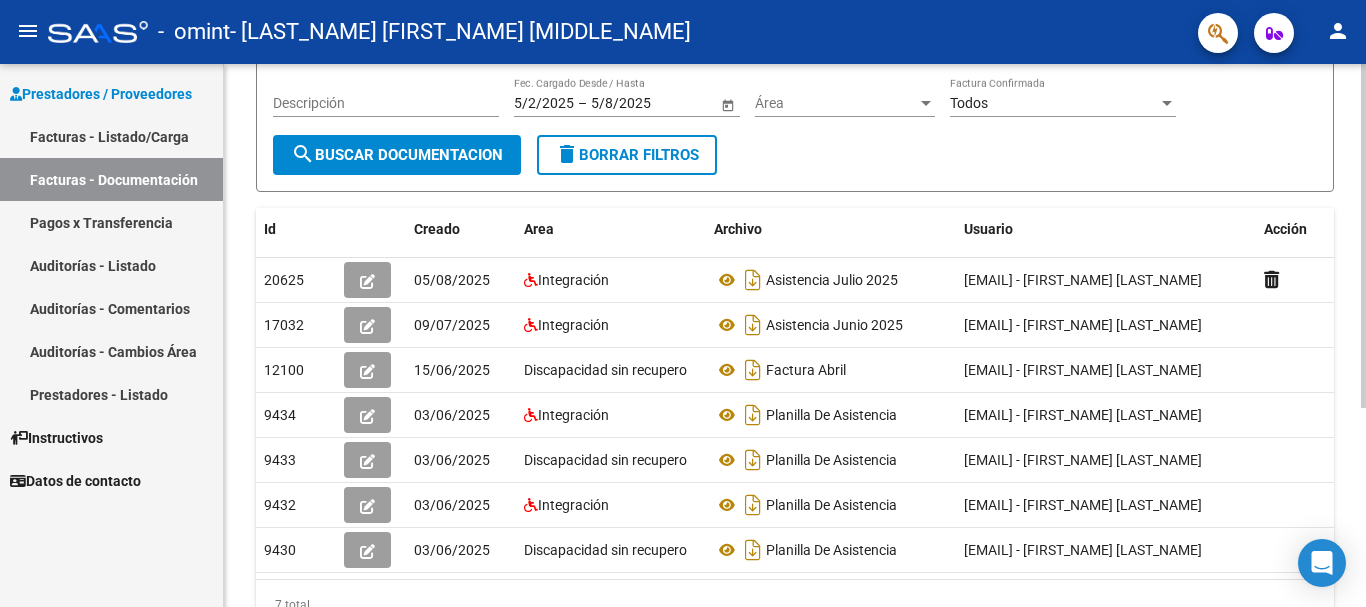scroll, scrollTop: 256, scrollLeft: 0, axis: vertical 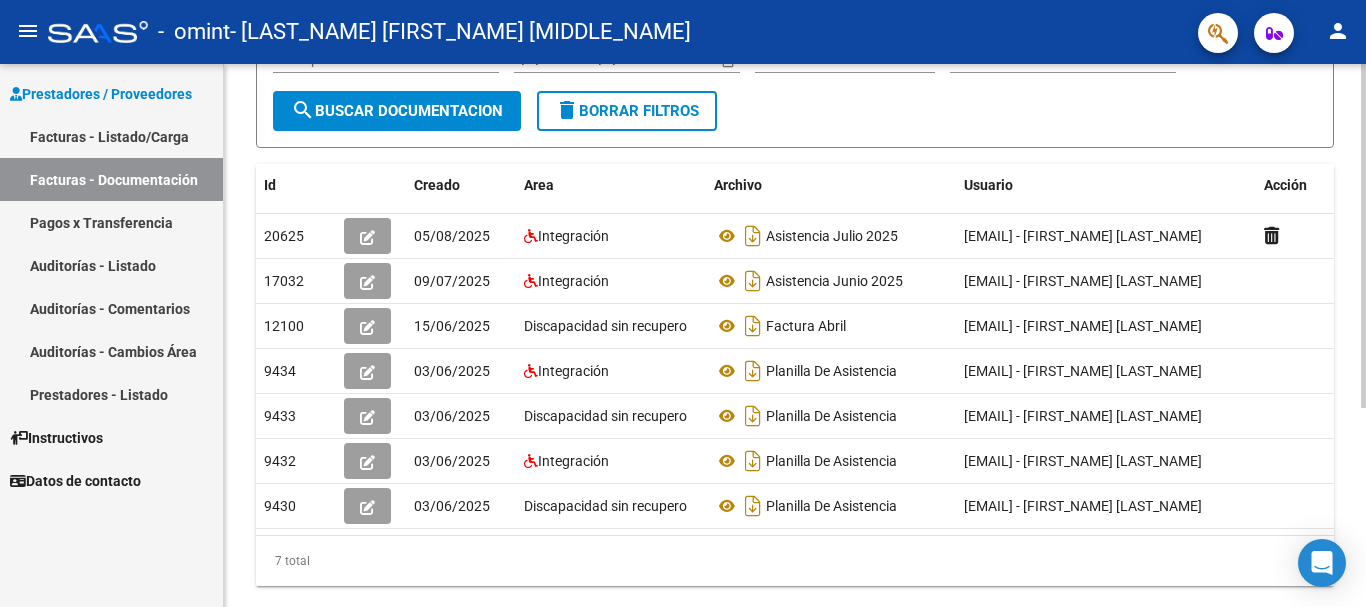click 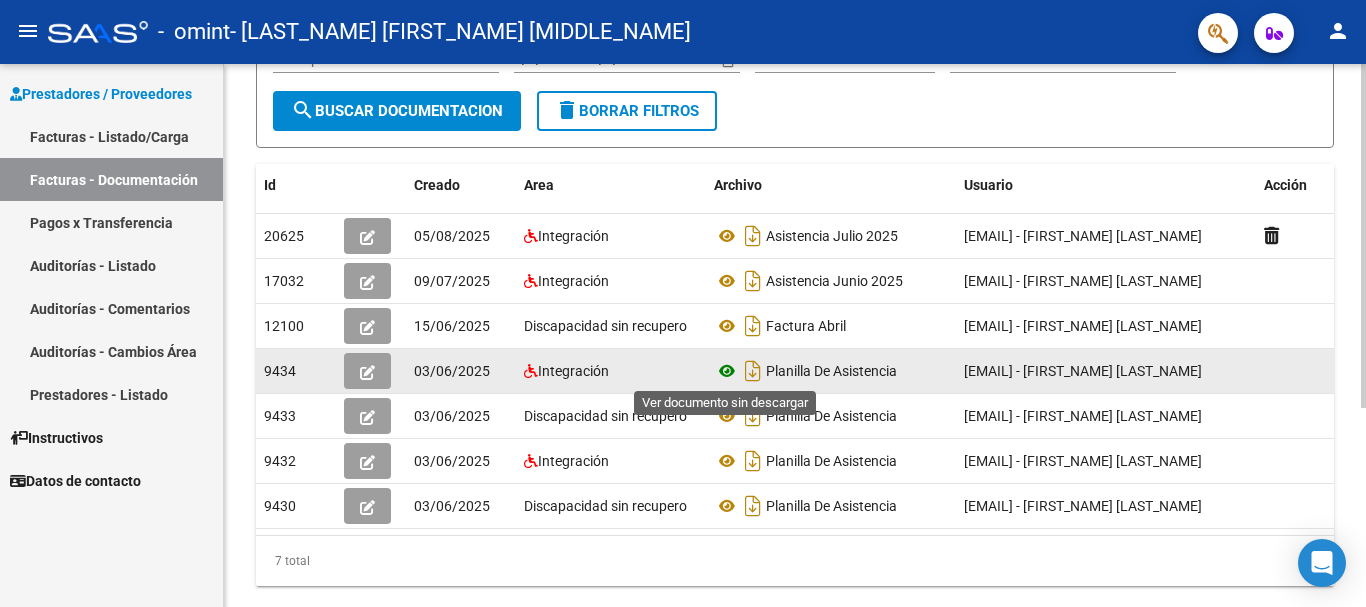 click 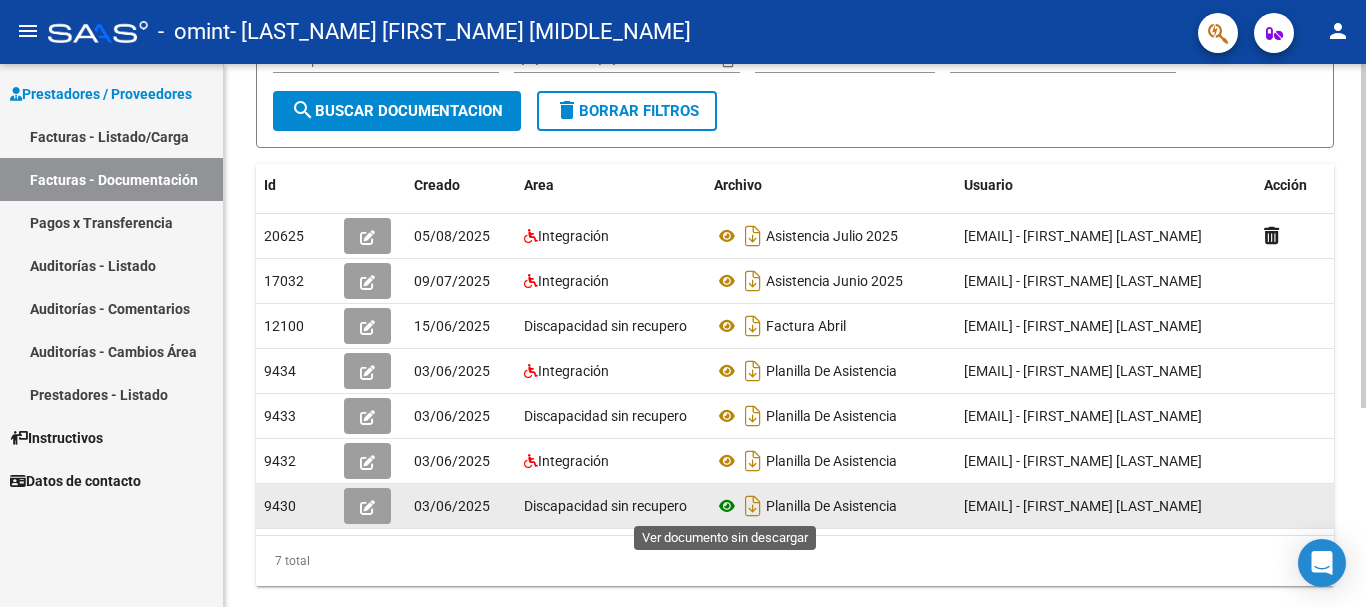click 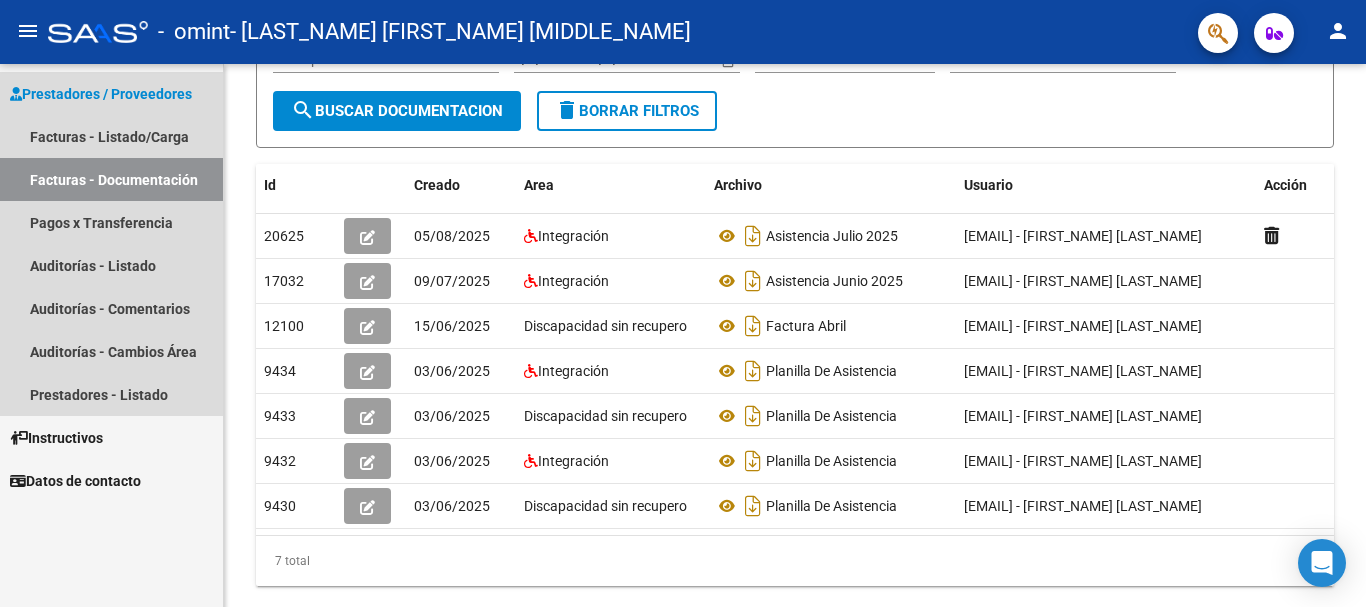 click on "Prestadores / Proveedores" at bounding box center [101, 94] 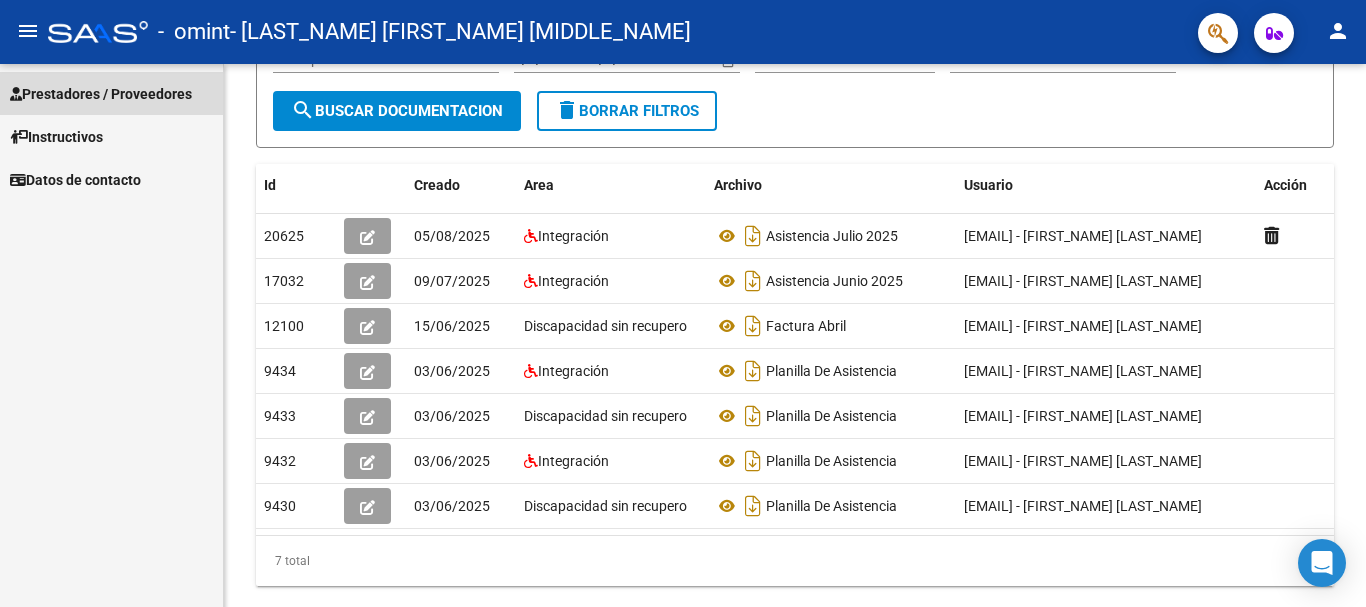 click on "Prestadores / Proveedores" at bounding box center [101, 94] 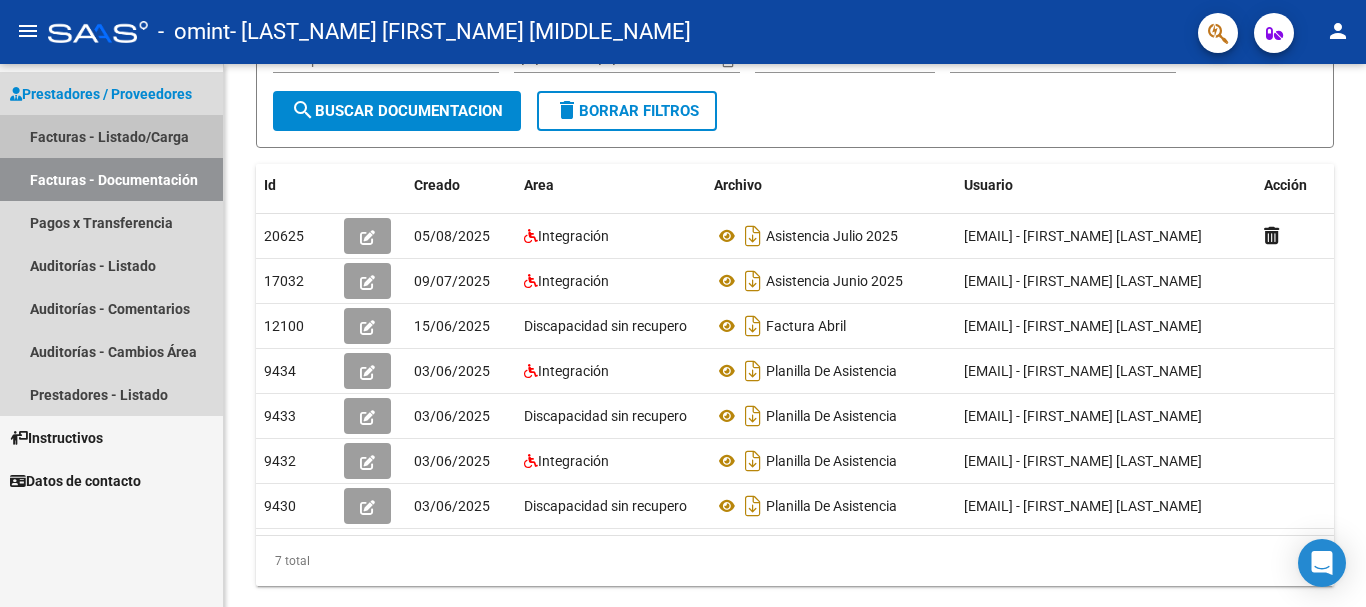 click on "Facturas - Listado/Carga" at bounding box center [111, 136] 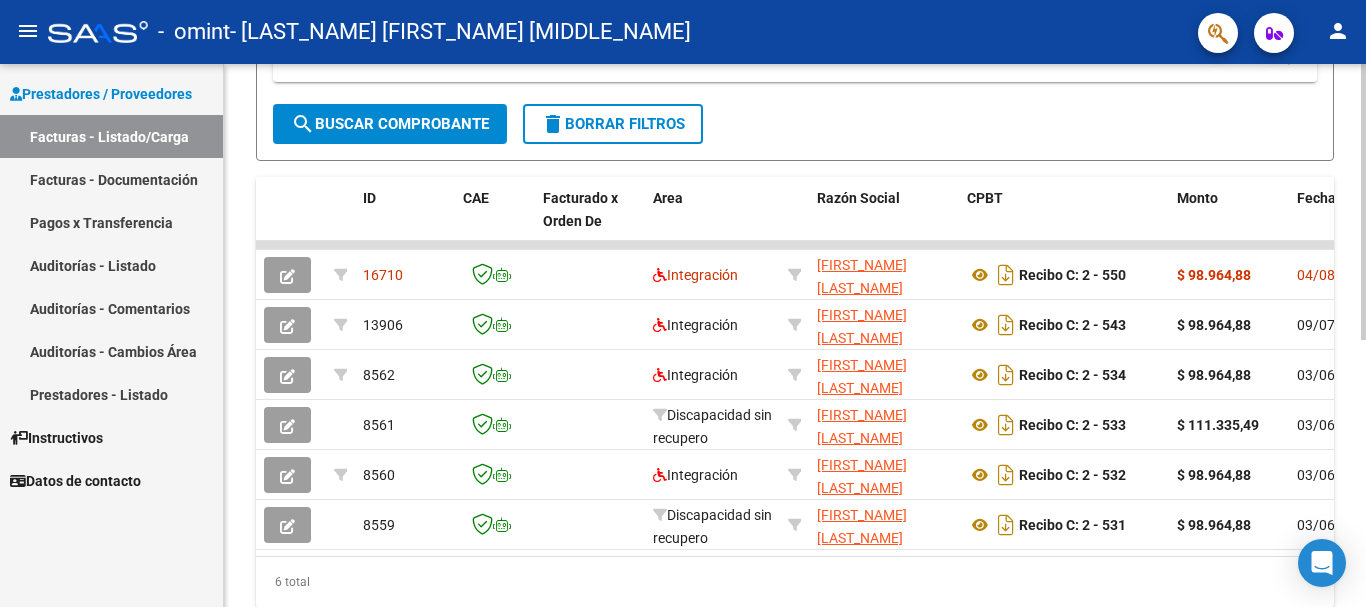 scroll, scrollTop: 447, scrollLeft: 0, axis: vertical 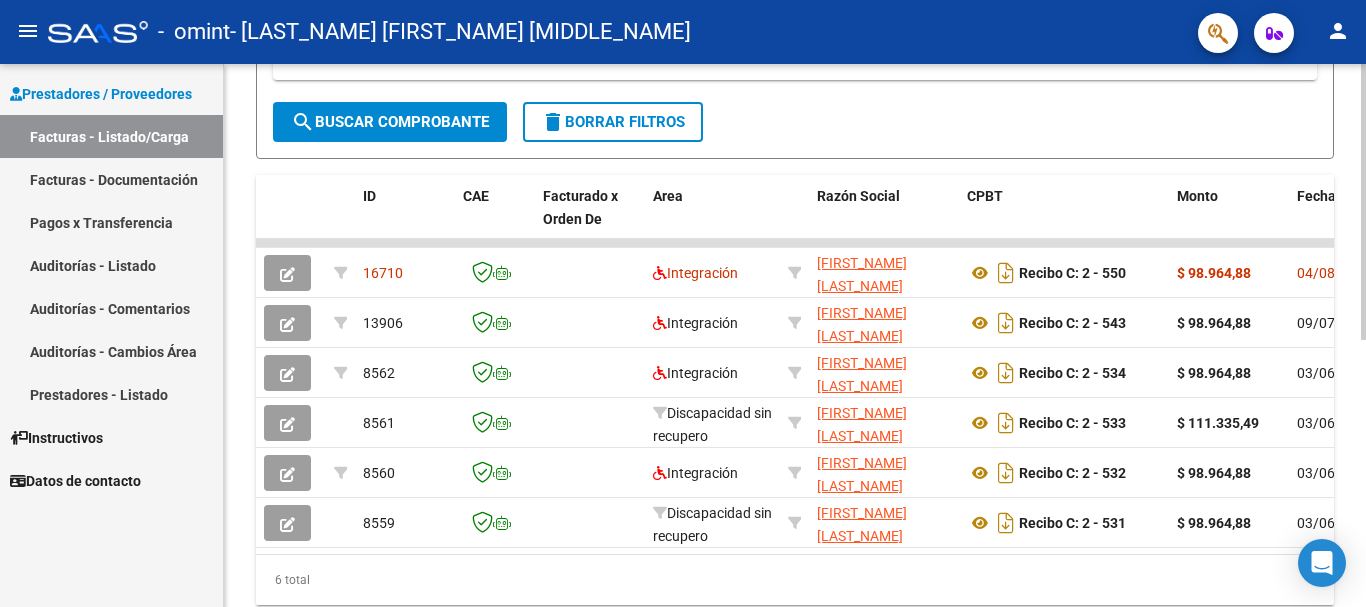 click 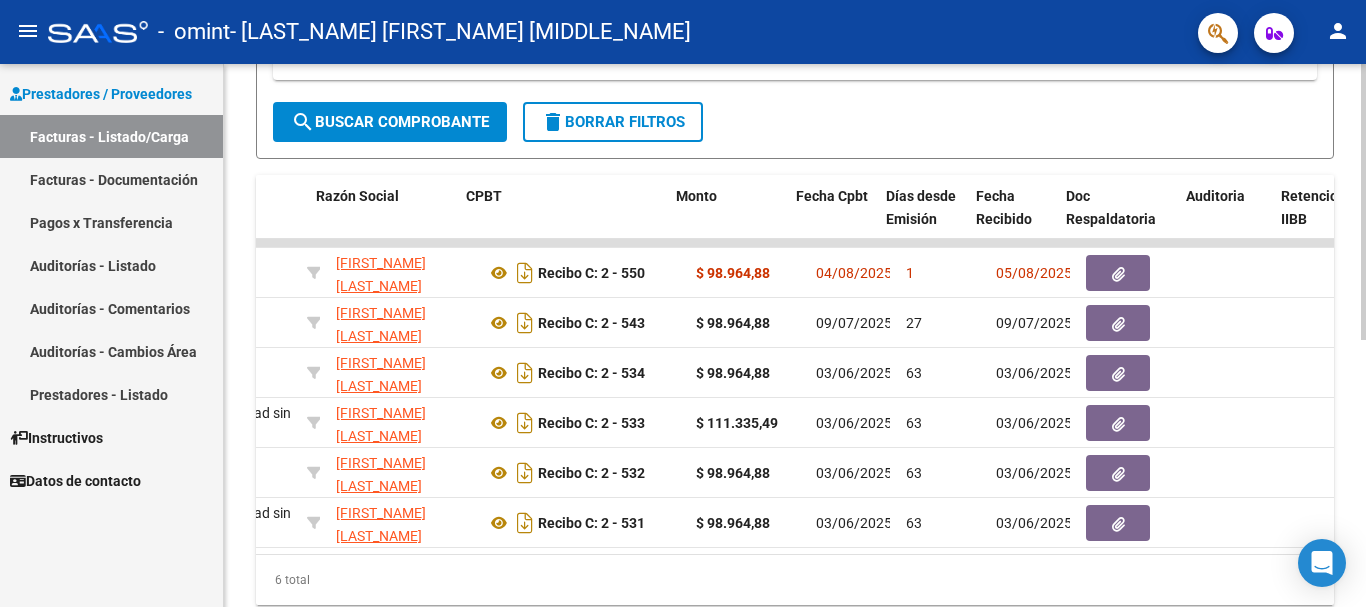 scroll, scrollTop: 0, scrollLeft: 501, axis: horizontal 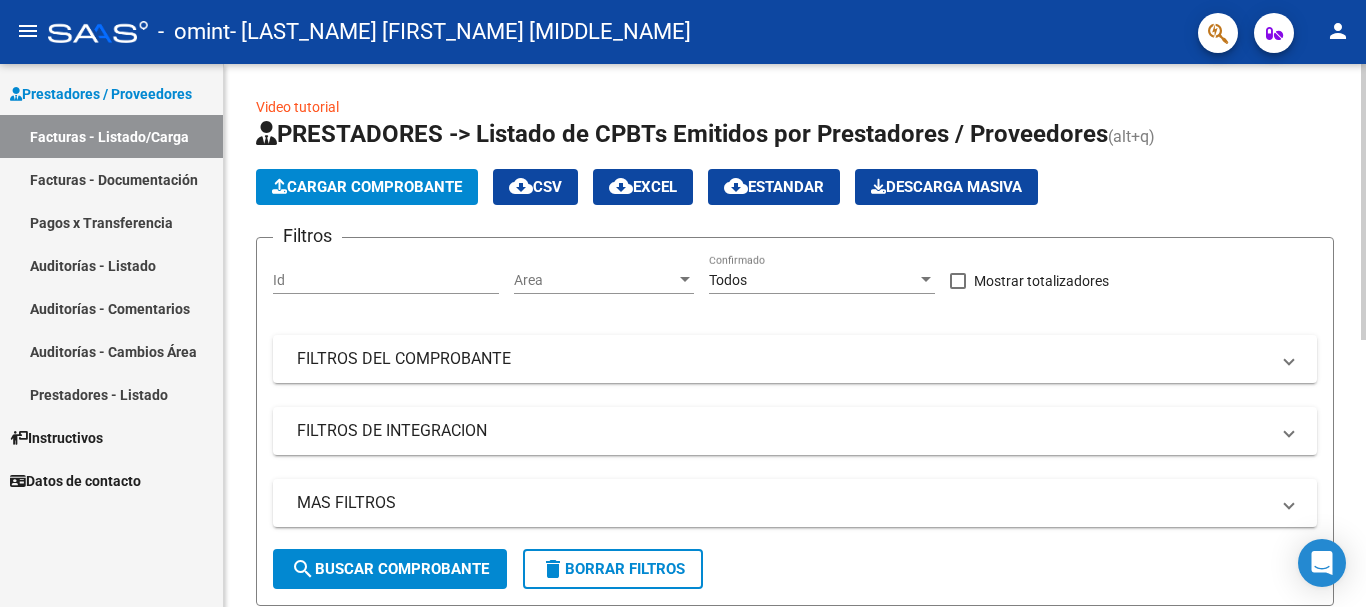 click on "Video tutorial   PRESTADORES -> Listado de CPBTs Emitidos por Prestadores / Proveedores (alt+q)   Cargar Comprobante
cloud_download  CSV  cloud_download  EXCEL  cloud_download  Estandar   Descarga Masiva
Filtros Id Area Area Todos Confirmado   Mostrar totalizadores   FILTROS DEL COMPROBANTE  Comprobante Tipo Comprobante Tipo Start date – End date Fec. Comprobante Desde / Hasta Días Emisión Desde(cant. días) Días Emisión Hasta(cant. días) CUIT / Razón Social Pto. Venta Nro. Comprobante Código SSS CAE Válido CAE Válido Todos Cargado Módulo Hosp. Todos Tiene facturacion Apócrifa Hospital Refes  FILTROS DE INTEGRACION  Período De Prestación Campos del Archivo de Rendición Devuelto x SSS (dr_envio) Todos Rendido x SSS (dr_envio) Tipo de Registro Tipo de Registro Período Presentación Período Presentación Campos del Legajo Asociado (preaprobación) Afiliado Legajo (cuil/nombre) Todos Solo facturas preaprobadas  MAS FILTROS  Todos Con Doc. Respaldatoria Todos Con Trazabilidad Todos – – 1" 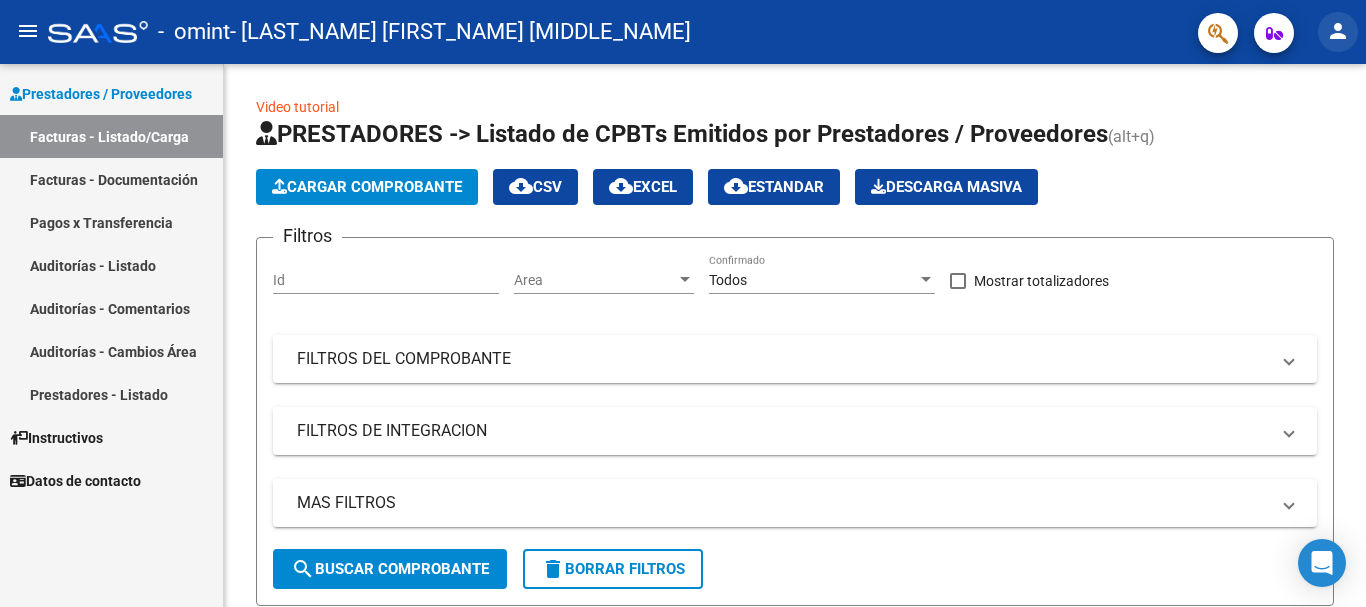 click on "person" 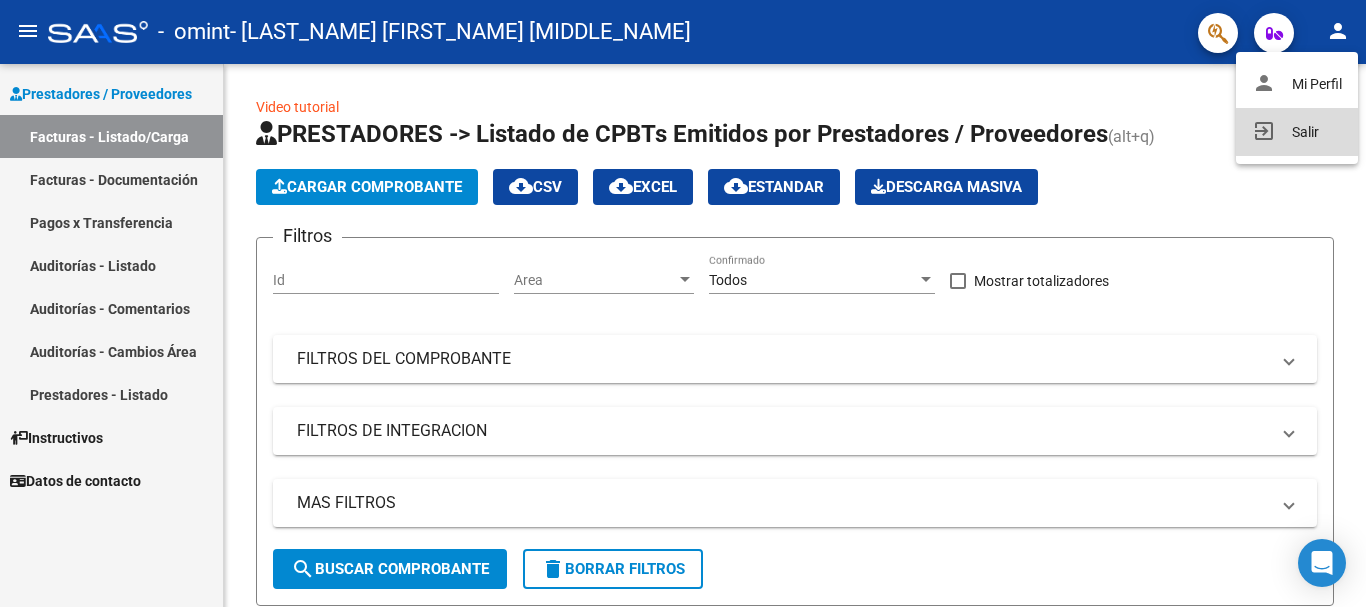 click on "exit_to_app  Salir" at bounding box center (1297, 132) 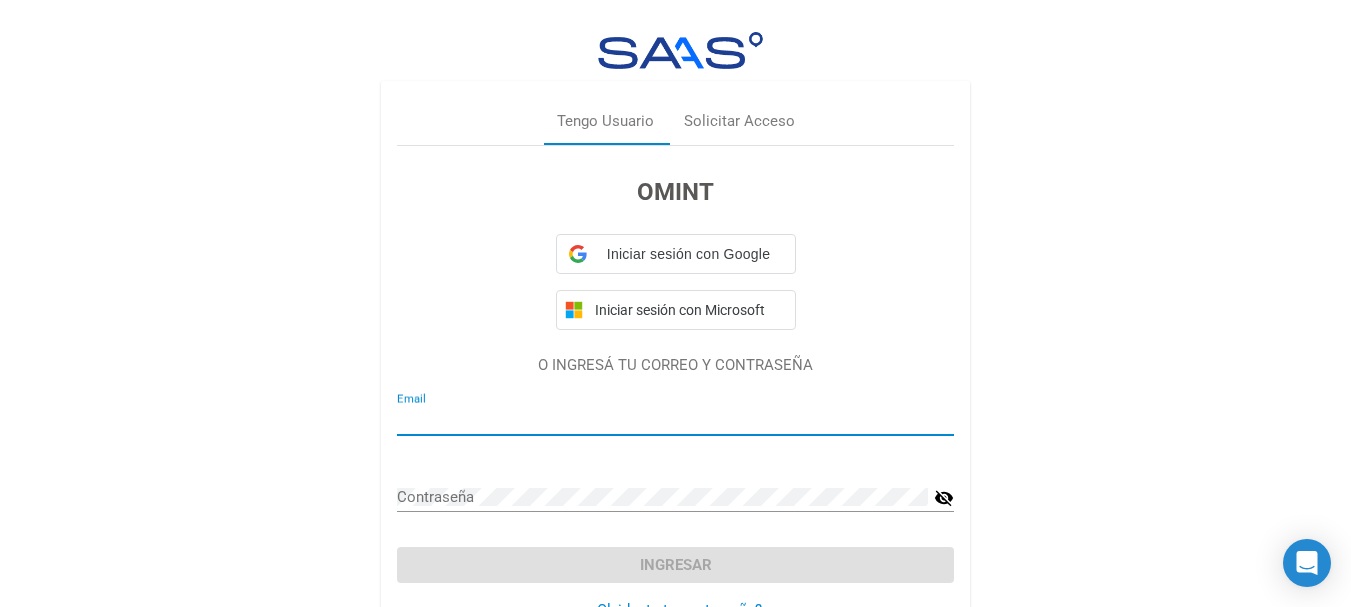 type on "[EMAIL]" 